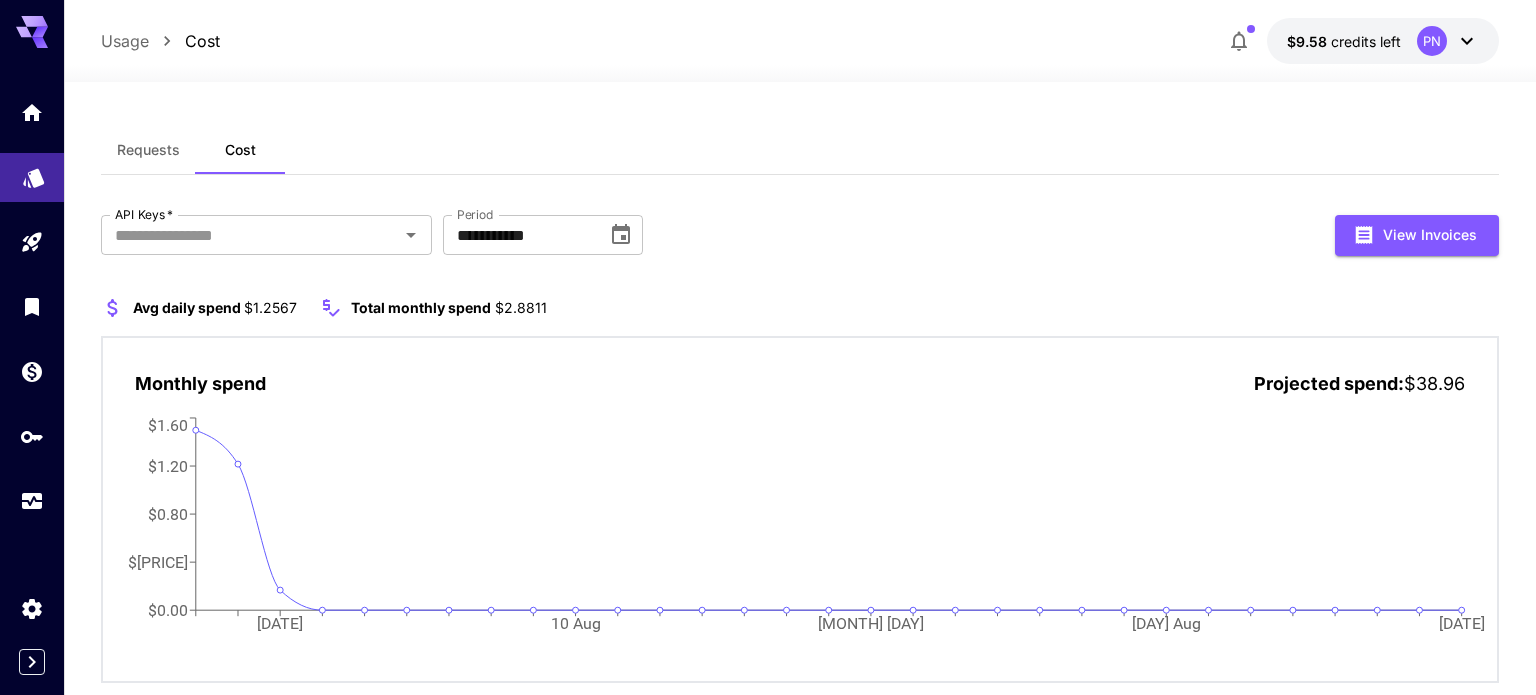 scroll, scrollTop: 48, scrollLeft: 0, axis: vertical 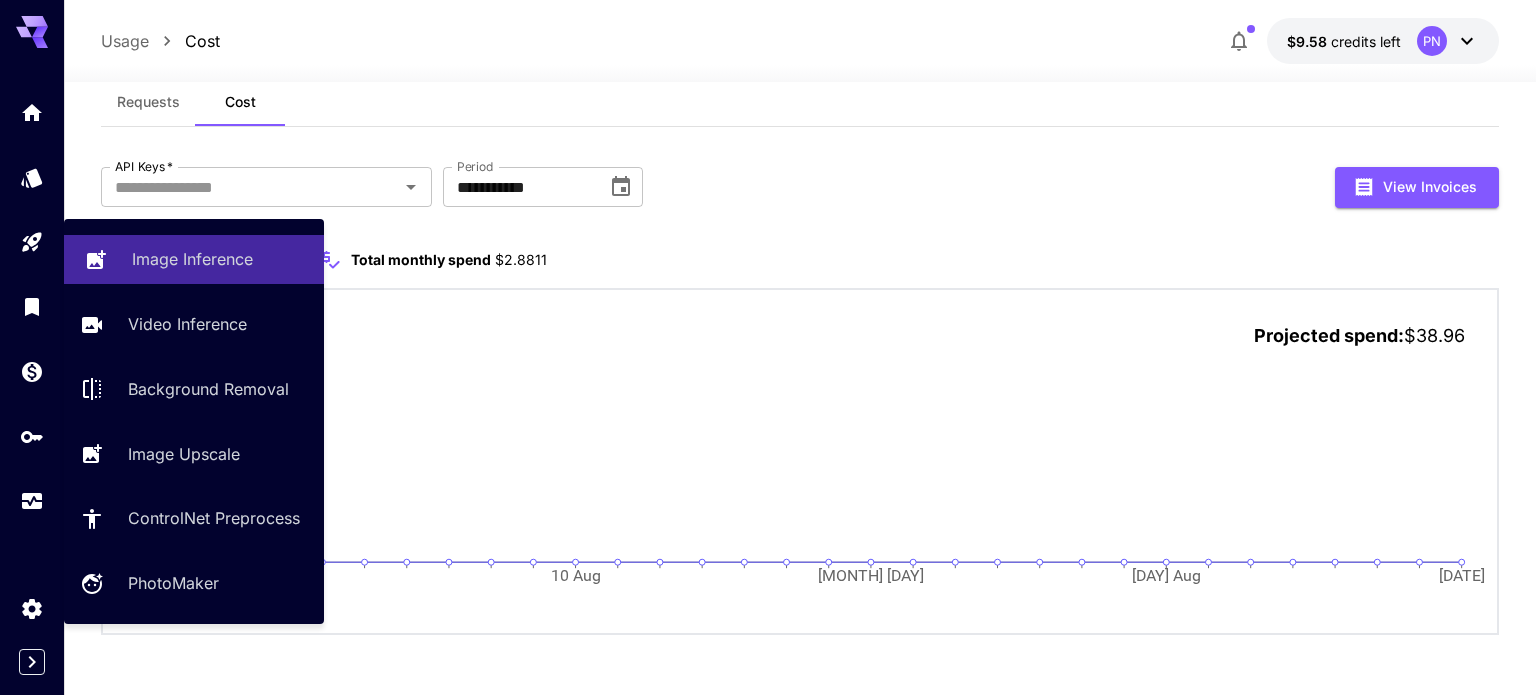 click on "Image Inference" at bounding box center [192, 259] 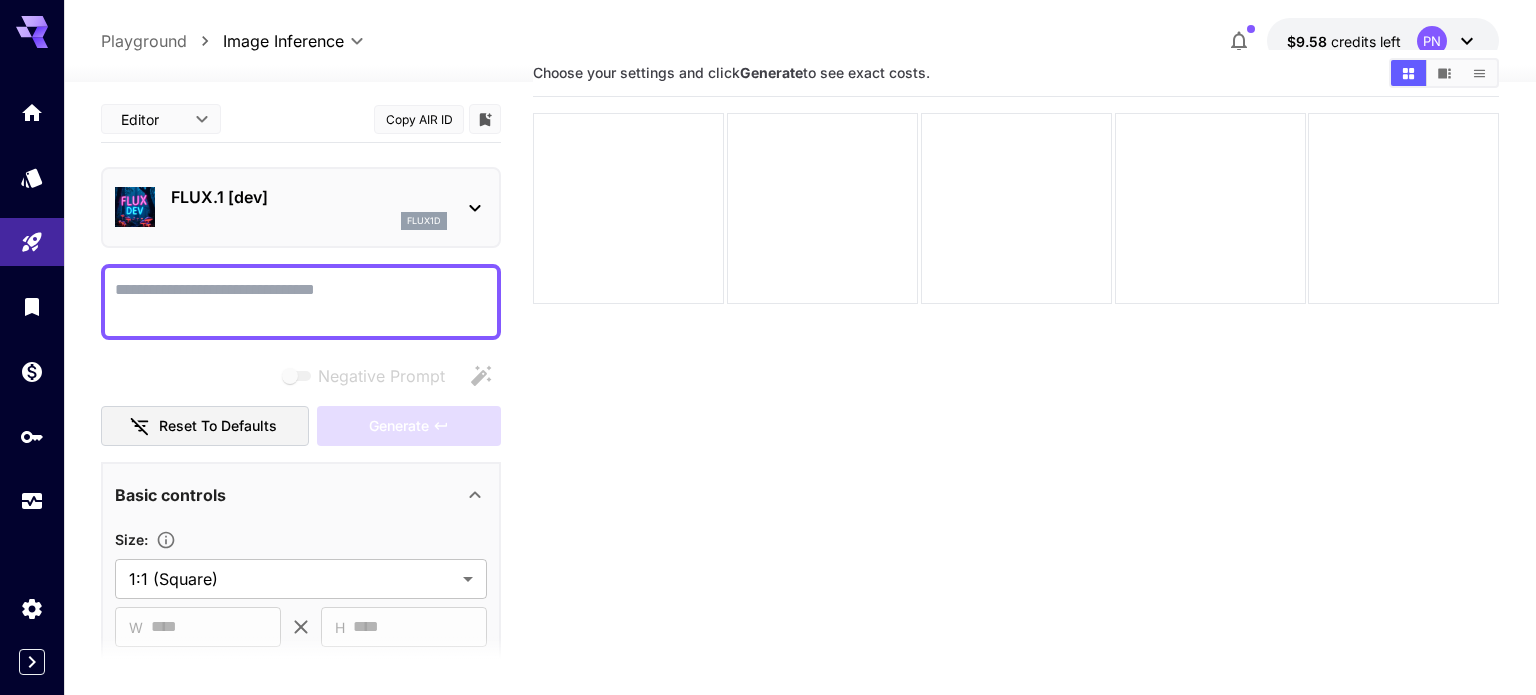 click on "FLUX.1 [dev]" at bounding box center [309, 197] 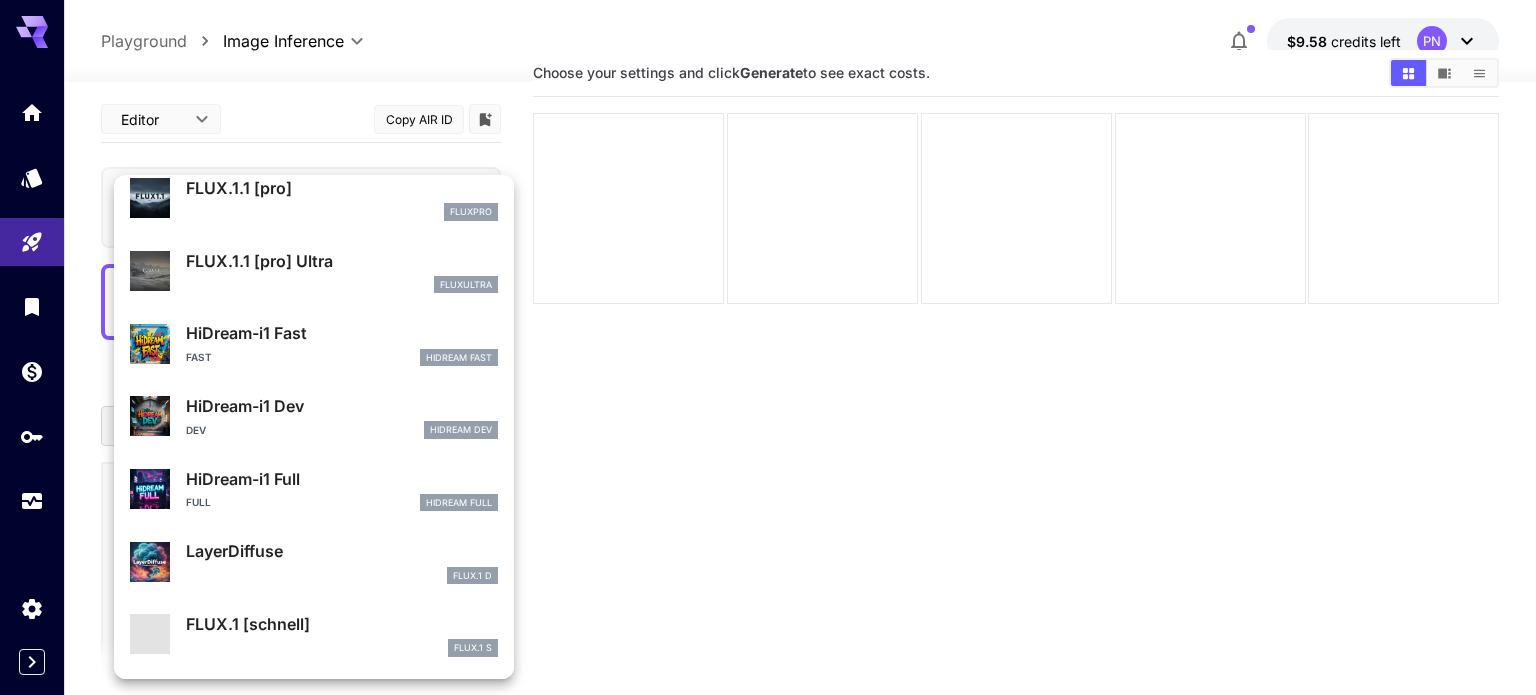 scroll, scrollTop: 1106, scrollLeft: 0, axis: vertical 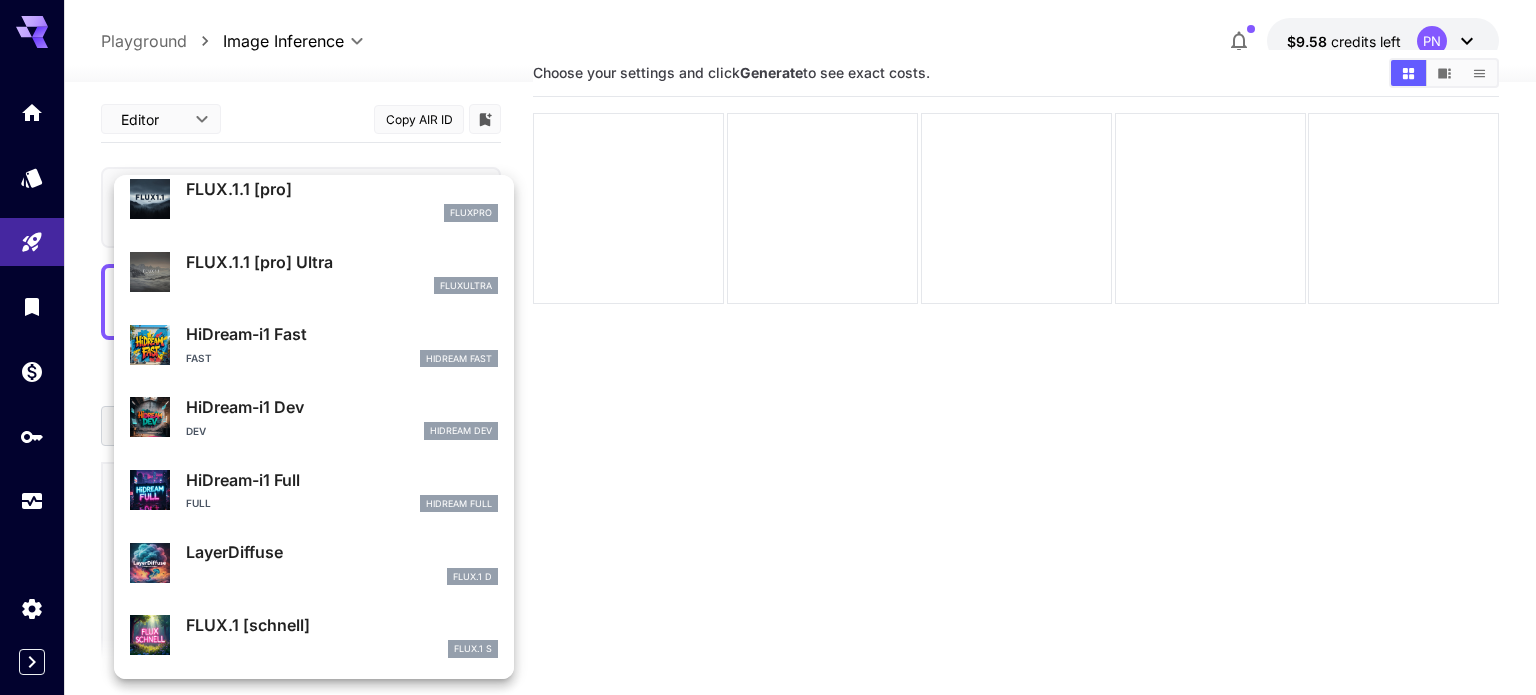 click at bounding box center [768, 347] 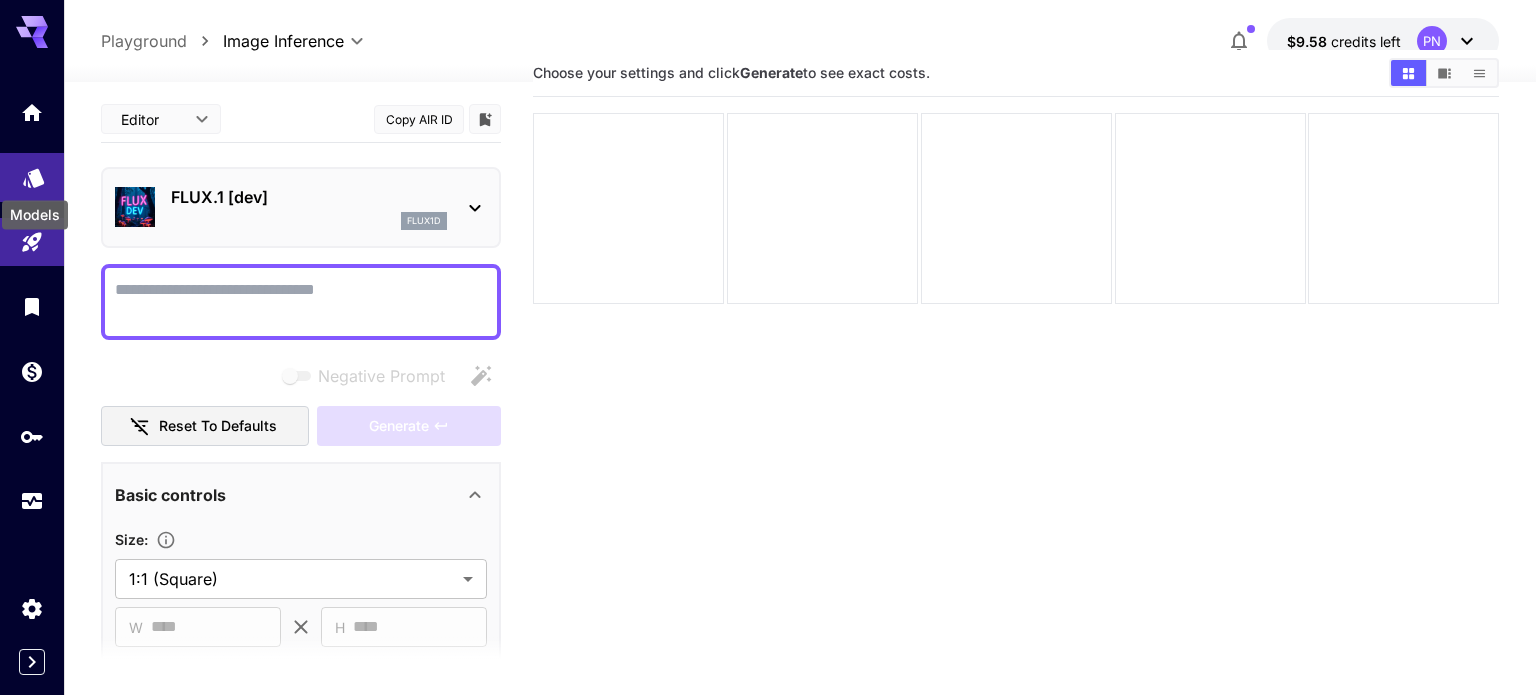 click 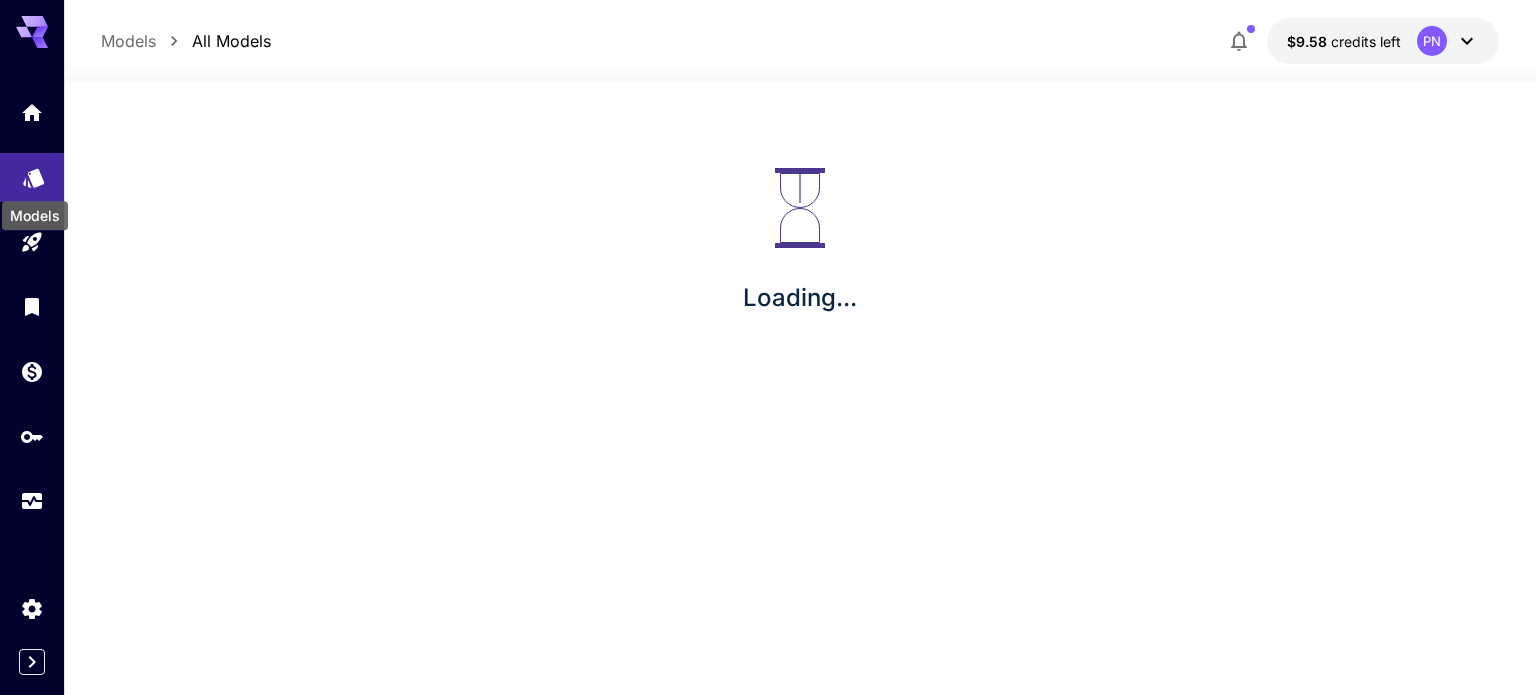 scroll, scrollTop: 0, scrollLeft: 0, axis: both 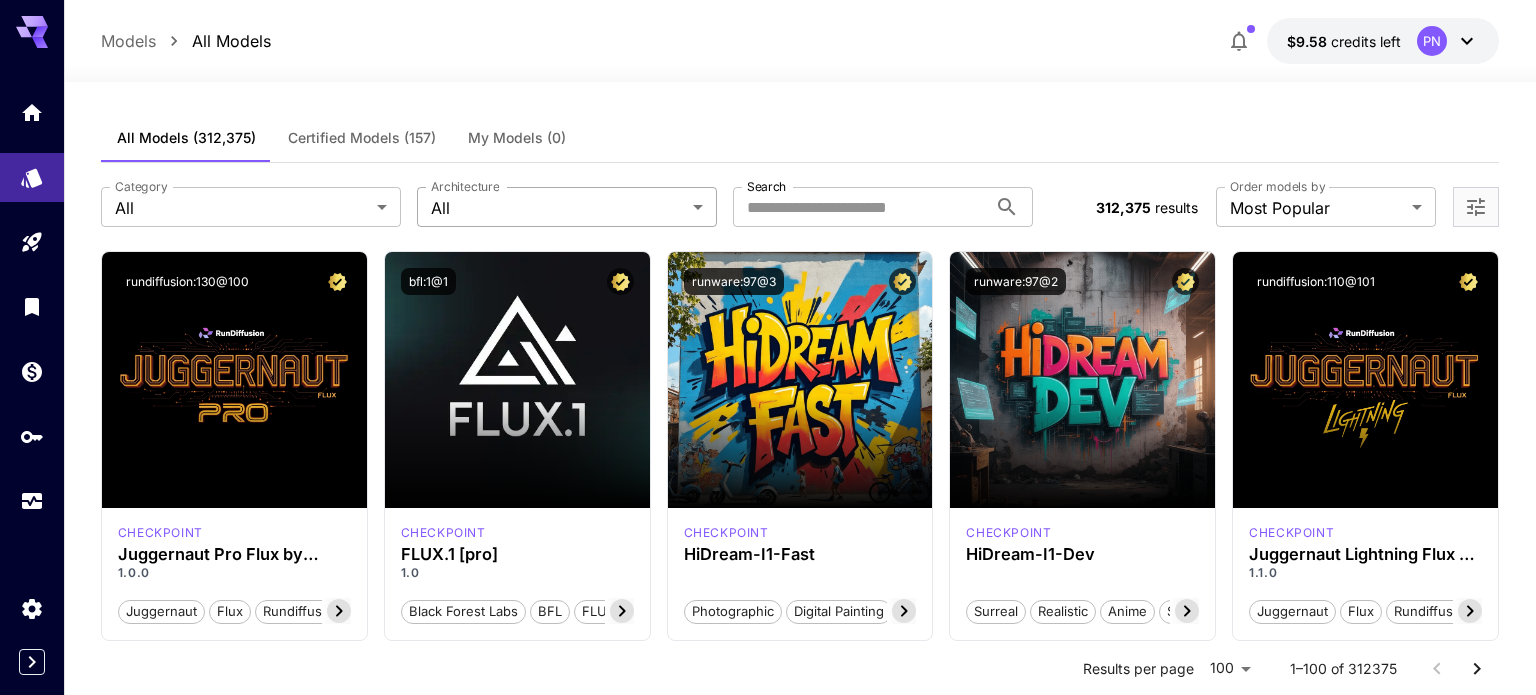 click on "**********" at bounding box center [768, 7513] 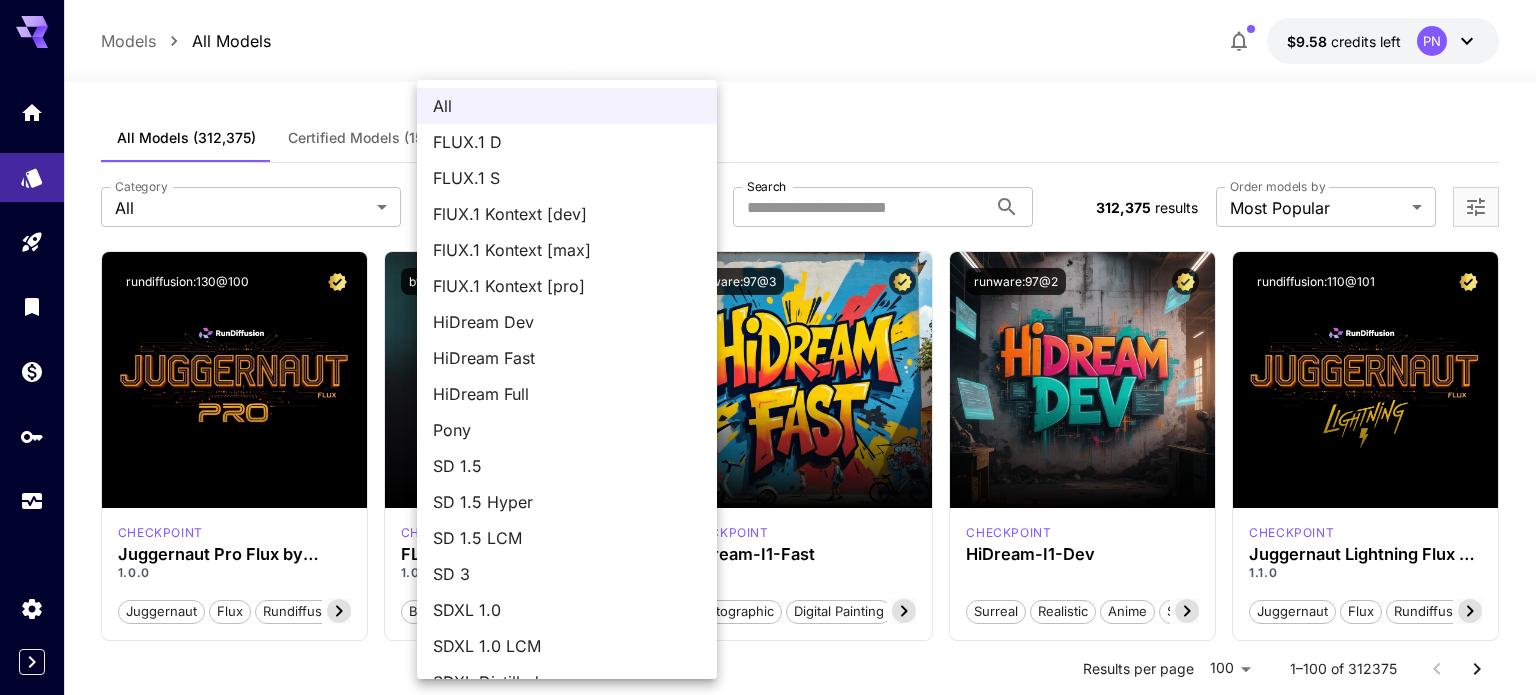 click on "Pony" at bounding box center (567, 430) 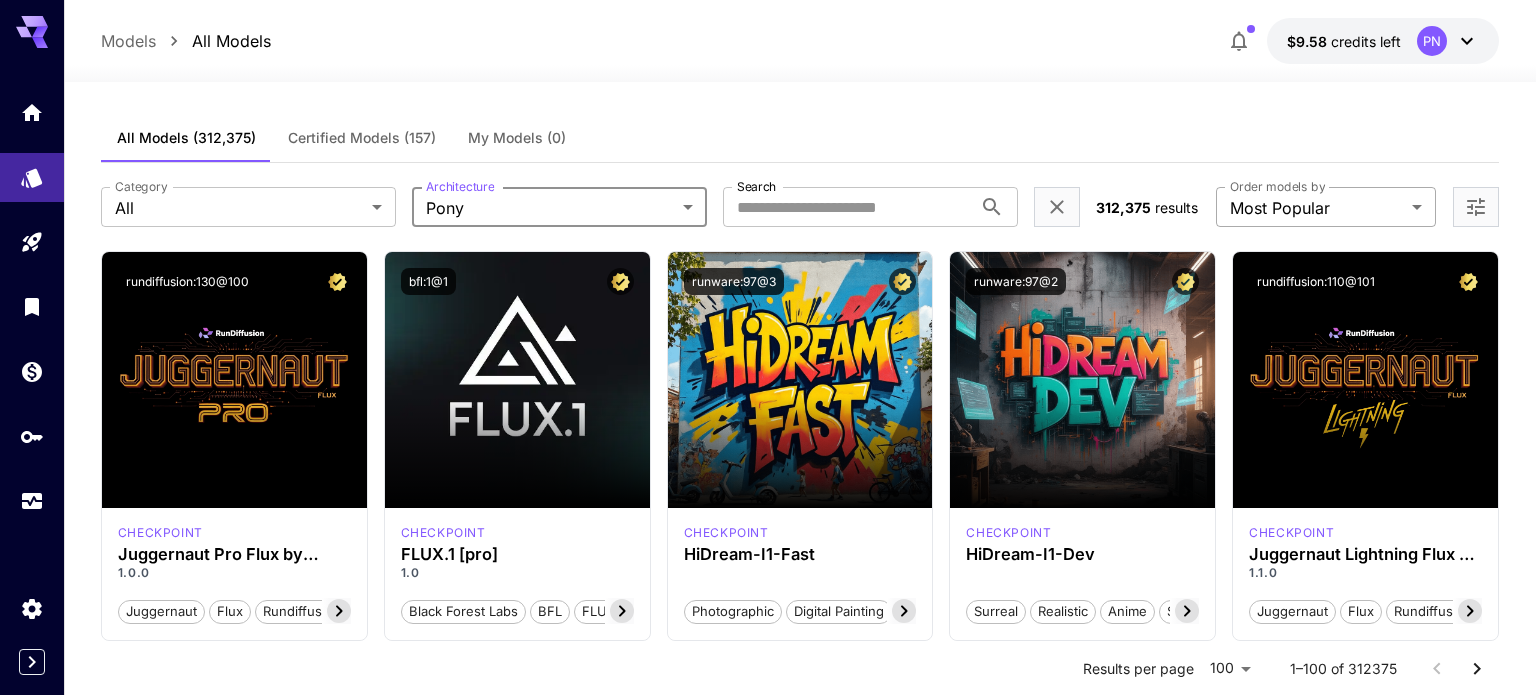 click on "**********" at bounding box center [768, 7513] 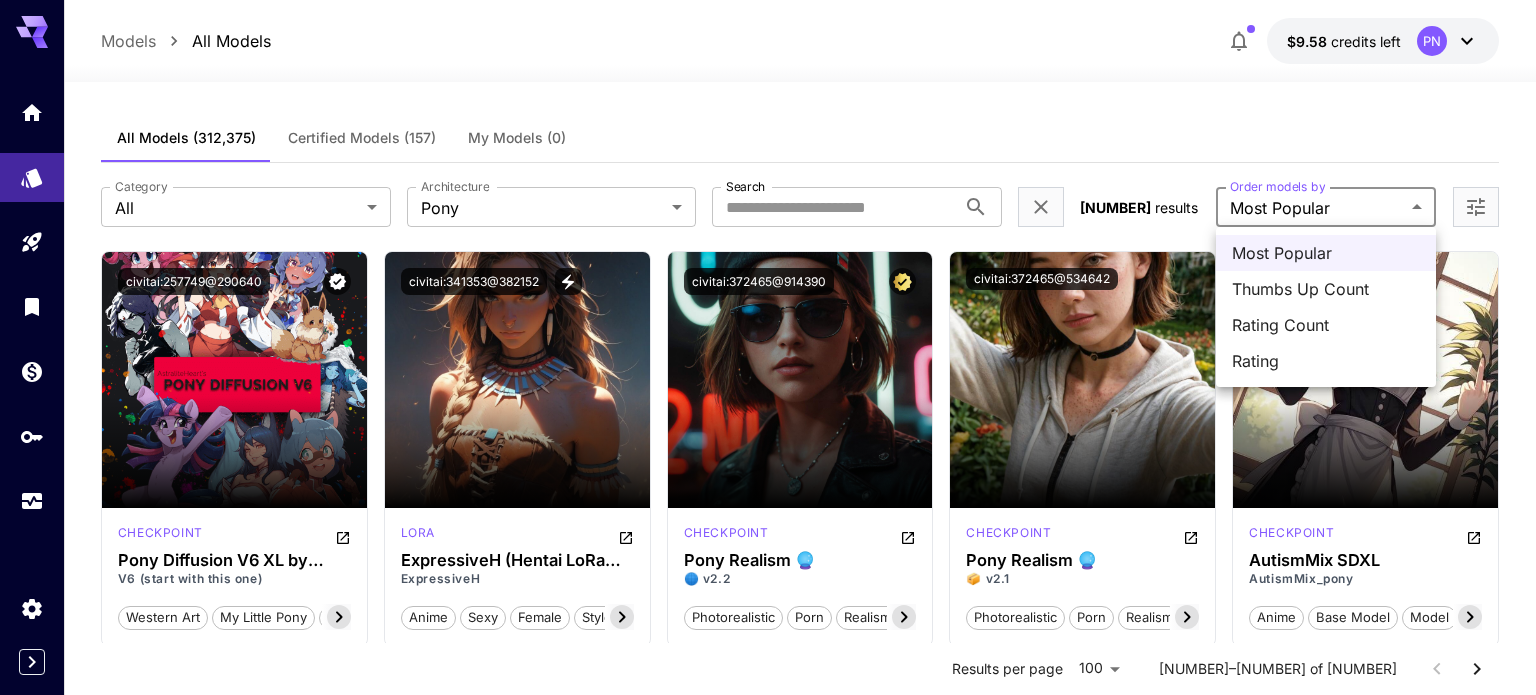 click on "Thumbs Up Count" at bounding box center [1326, 289] 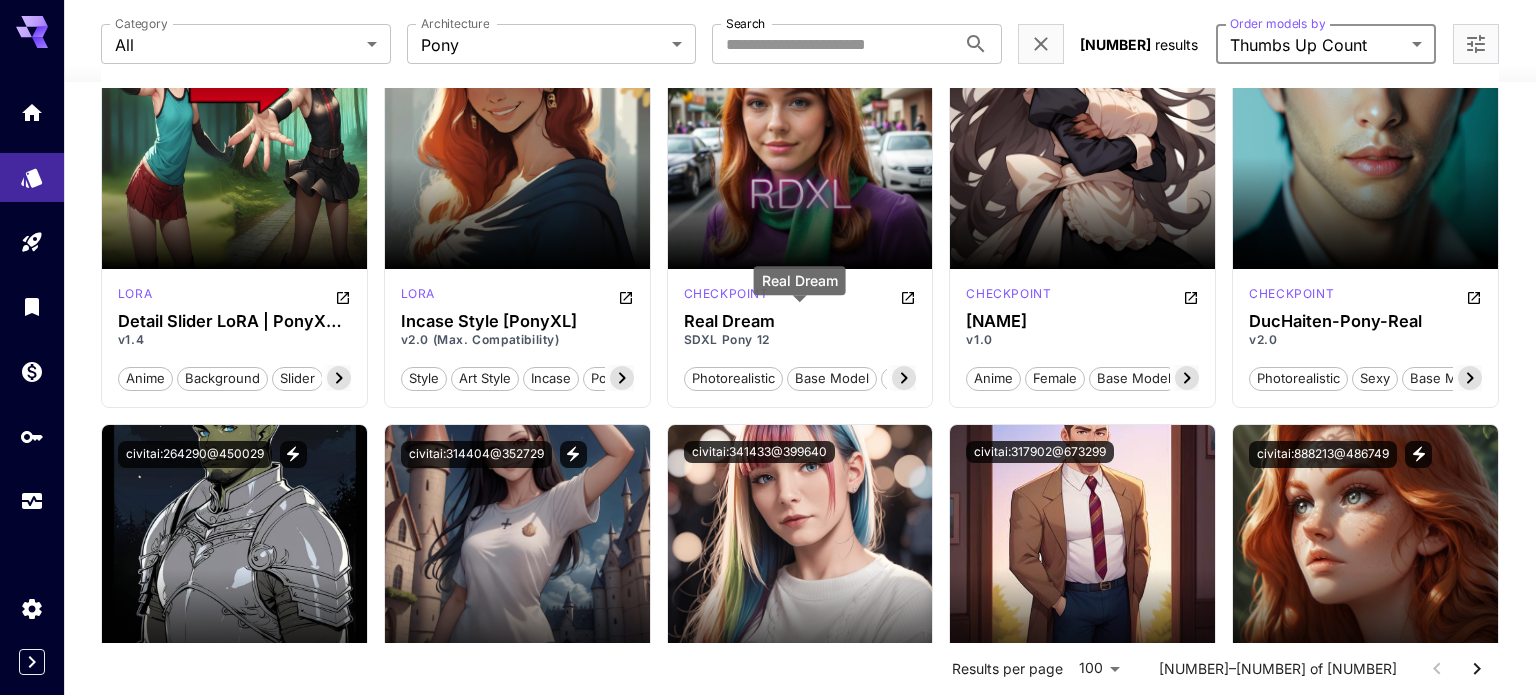 scroll, scrollTop: 0, scrollLeft: 0, axis: both 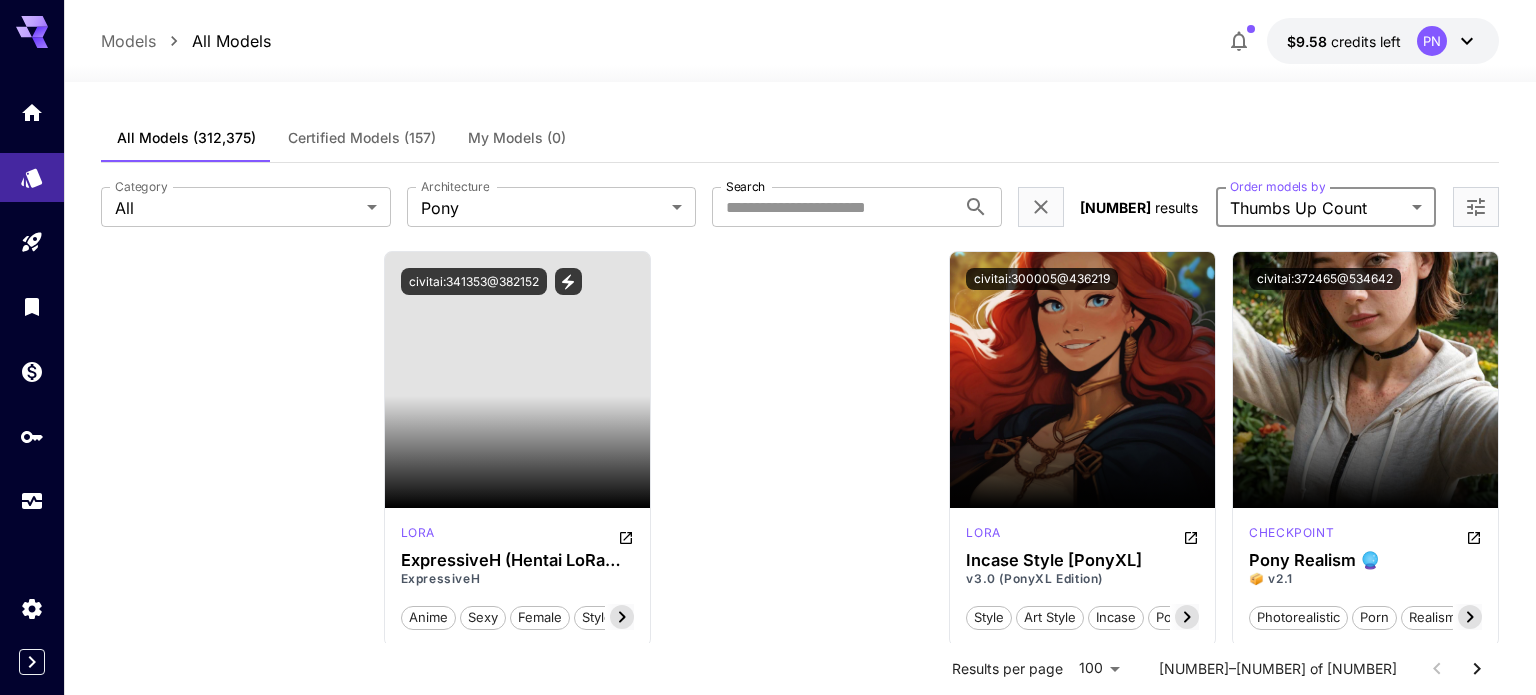 click on "**********" at bounding box center (768, 5706) 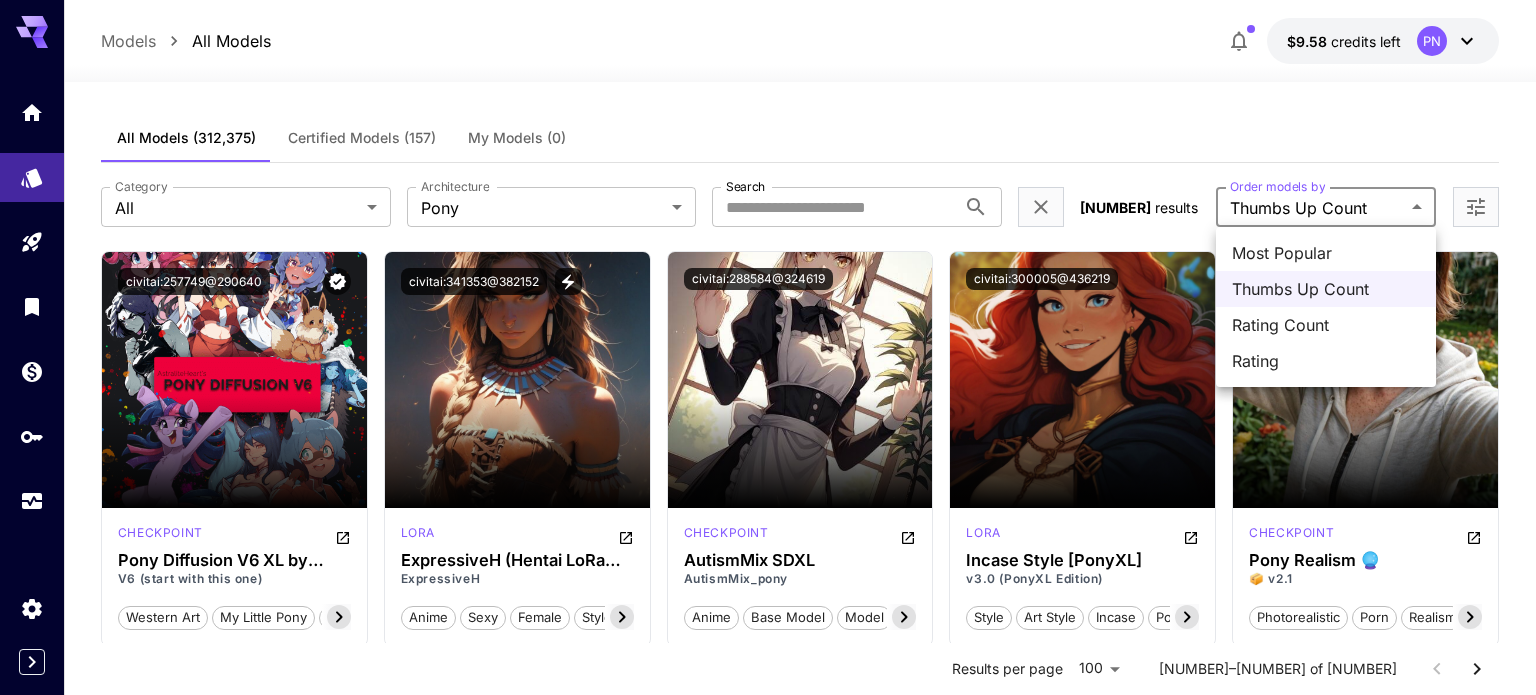 click on "Rating Count" at bounding box center [1326, 325] 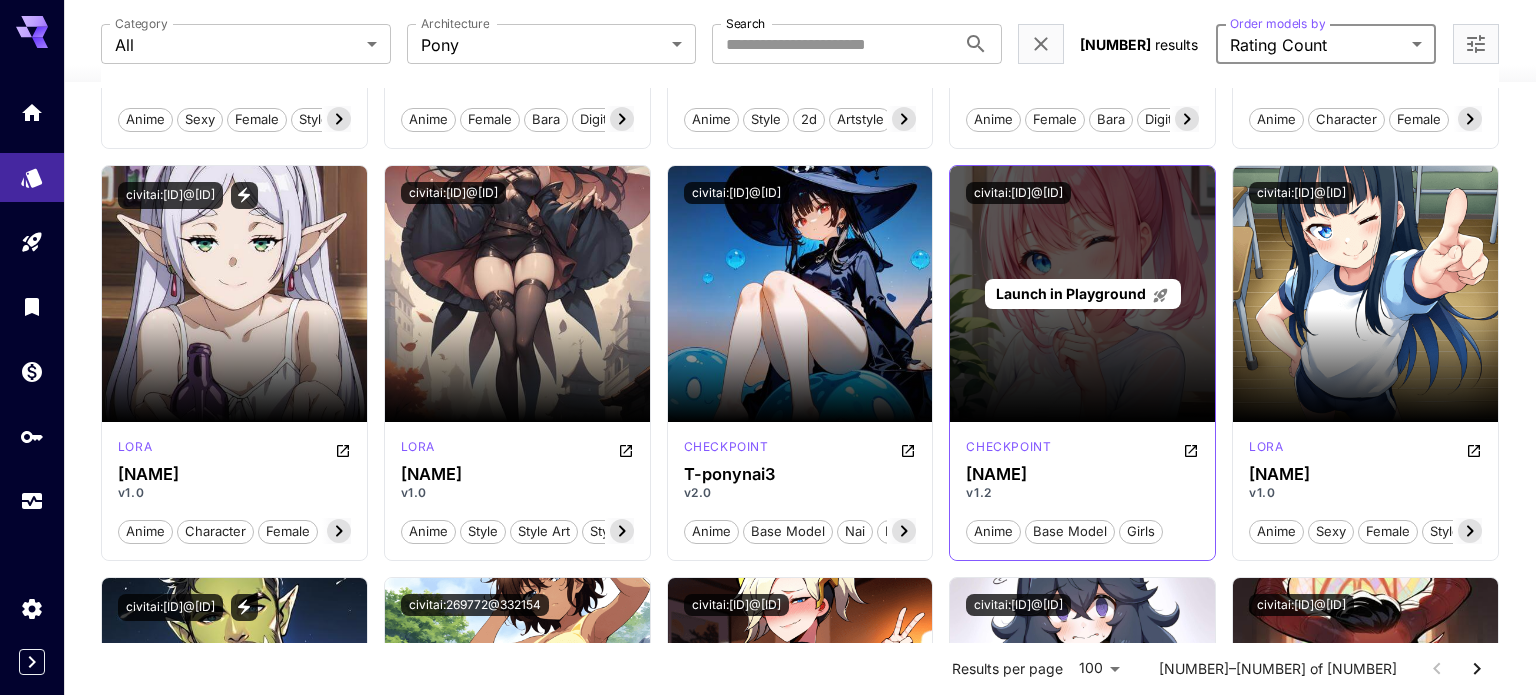 scroll, scrollTop: 0, scrollLeft: 0, axis: both 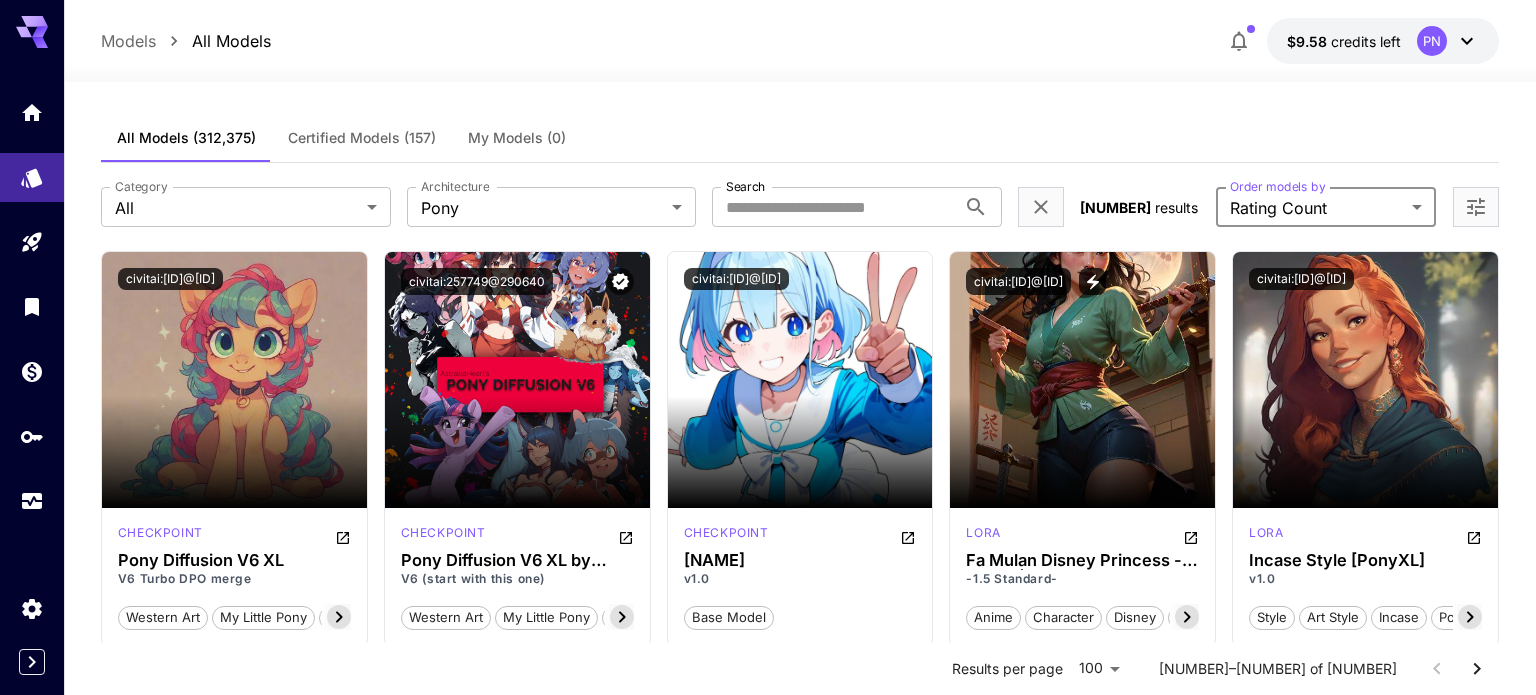 click on "**********" at bounding box center [768, 6918] 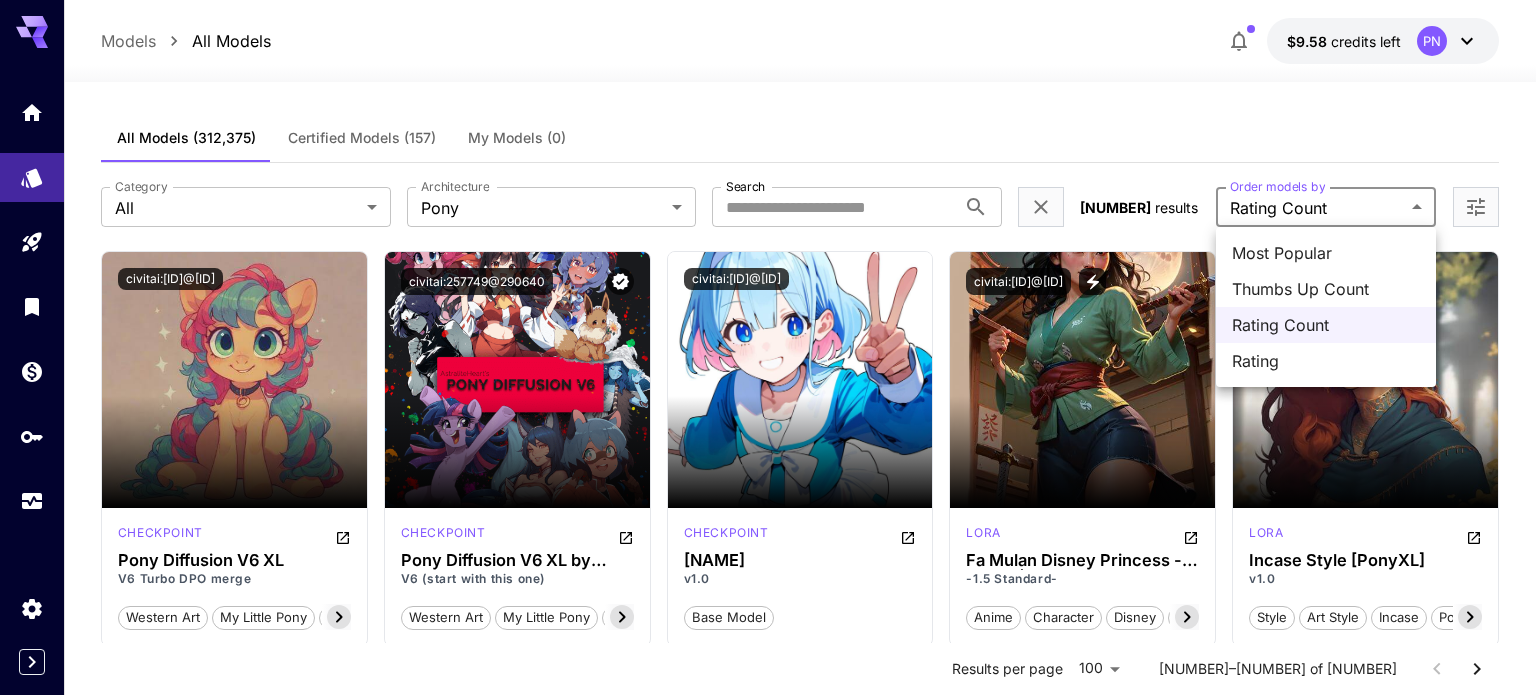 click on "Rating" at bounding box center (1326, 361) 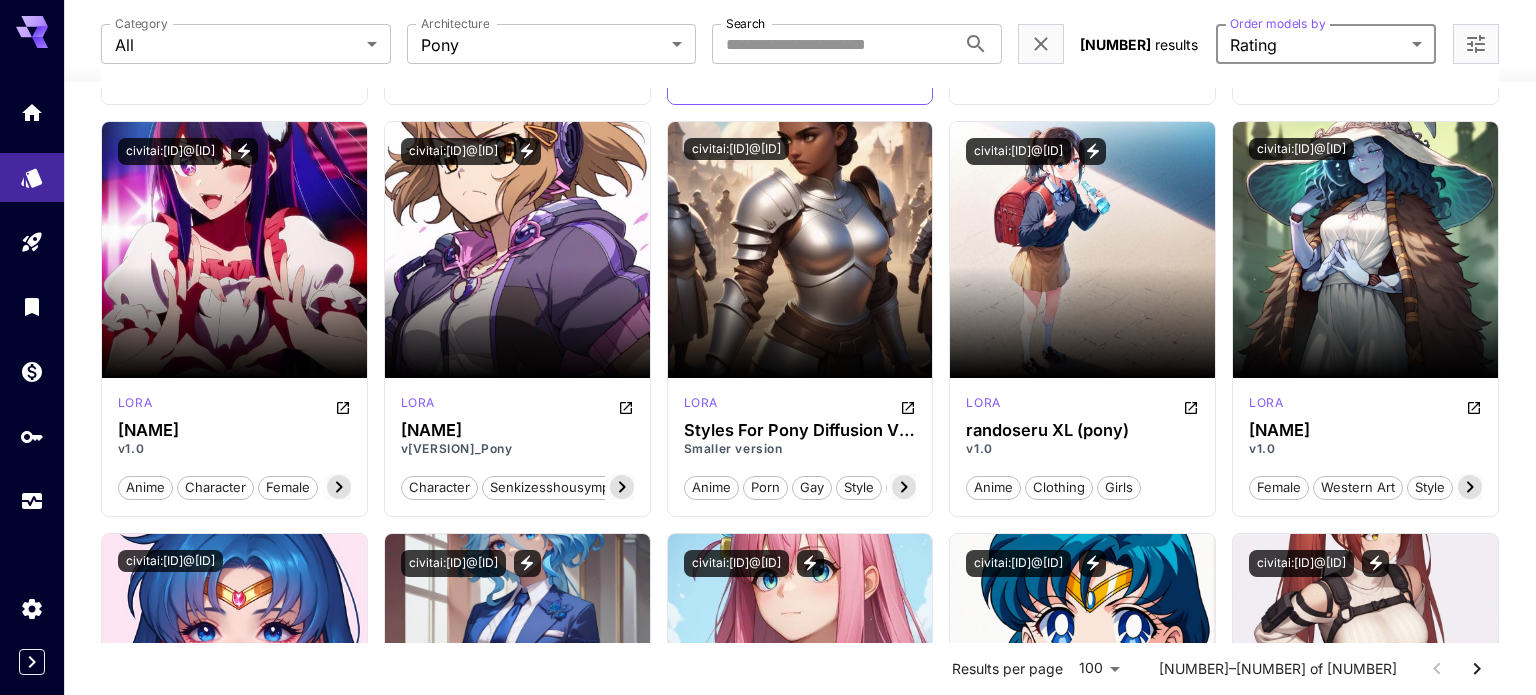 scroll, scrollTop: 556, scrollLeft: 0, axis: vertical 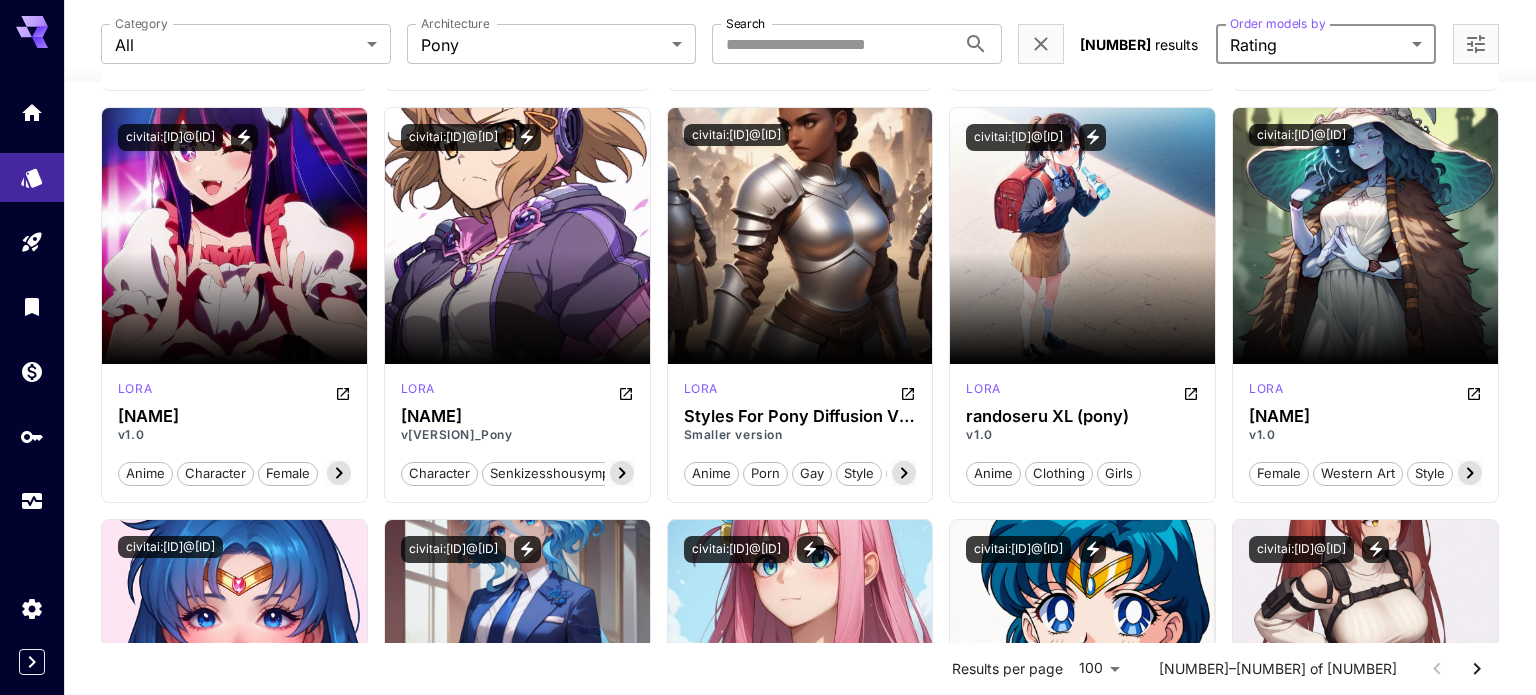 click on "Models All Models $[PRICE] credits left PN All Models ([NUMBER],[NUMBER]) Certified Models ([NUMBER]) My Models ([NUMBER]) Category All *** Category Architecture Pony **** Architecture Search Search [NUMBER] results Order models by Rating ****** Order models by civitai:[ID]@[ID] lora Pony Dresses - by EDG Cloud clothing dresses civitai:[ID]@[ID] lora Hiiragi Utena (Magia Baiser) | Mahou Shoujo ni Akogarete LoRa XL Pony v1.0 anime character anime screencap anime character woman girls demon demon girl yuri anime style showgirl skirt mahou shoujo ni akogarete hiiragi utena star pasties villan magia baiser magic girls civitai:[ID]@[ID] lora Francine Smith (American Dad!) PonyXL +Illustrious + SD1.5 PonyXL character woman cartoon american dad civitai:[ID]@[ID] lora Axsens Style ponyXL v1.0 ponyxl axsens style civitai:[ID]@[ID] lora [XL 1.0] Shinji in a Chair | Meme v1.0 meme poses shinji ikari neon genesis evangelion civitai:[ID]@[ID] lora Ai Hoshino - Oshi no Ko [Pony XL] v1.0 anime character female lora" at bounding box center [768, 6767] 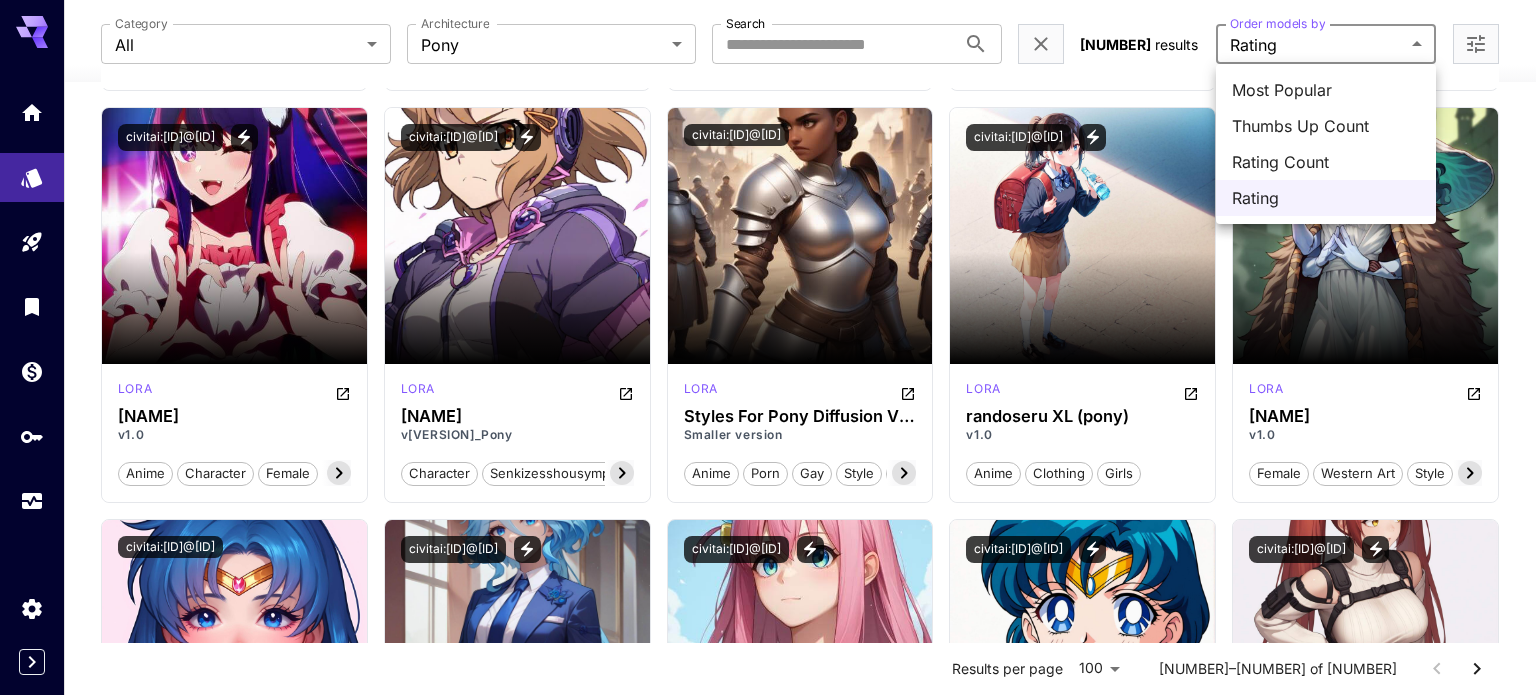 click on "Most Popular" at bounding box center (1326, 90) 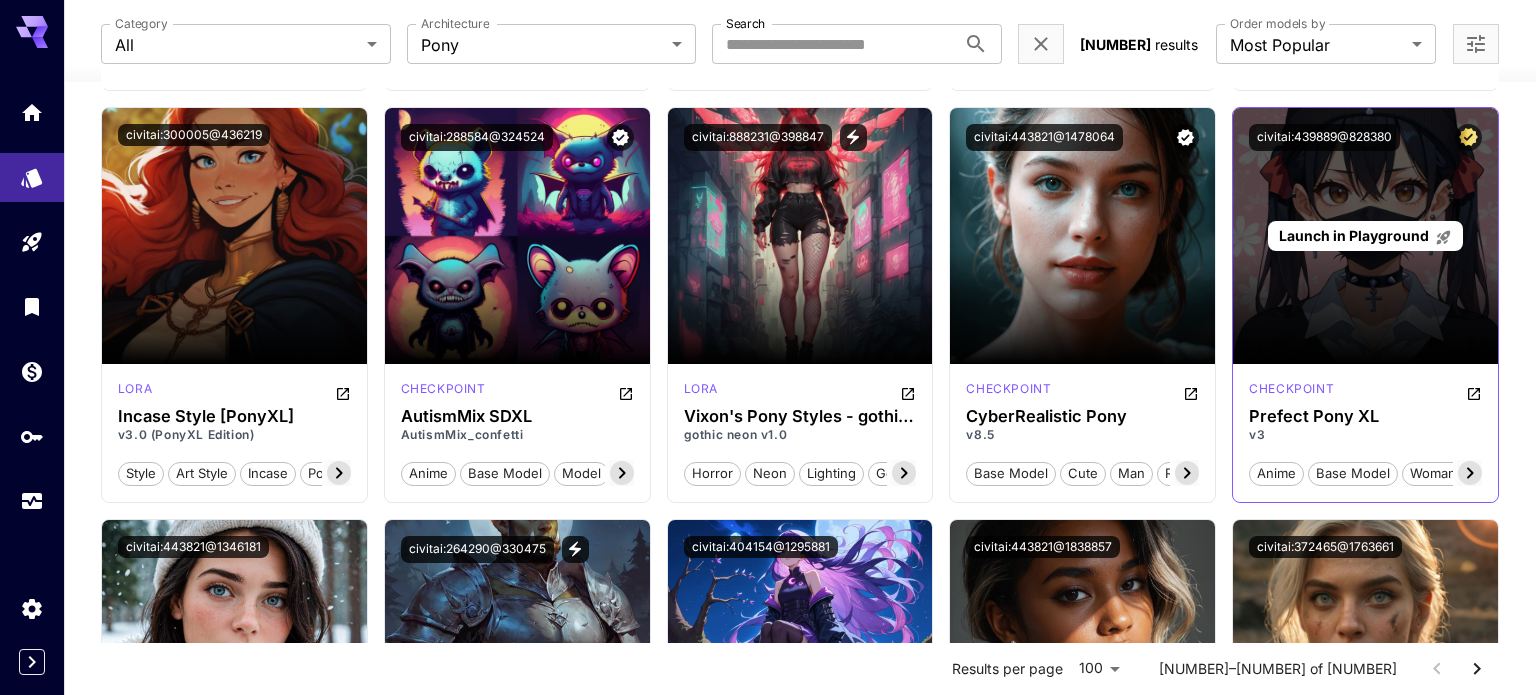 scroll, scrollTop: 0, scrollLeft: 0, axis: both 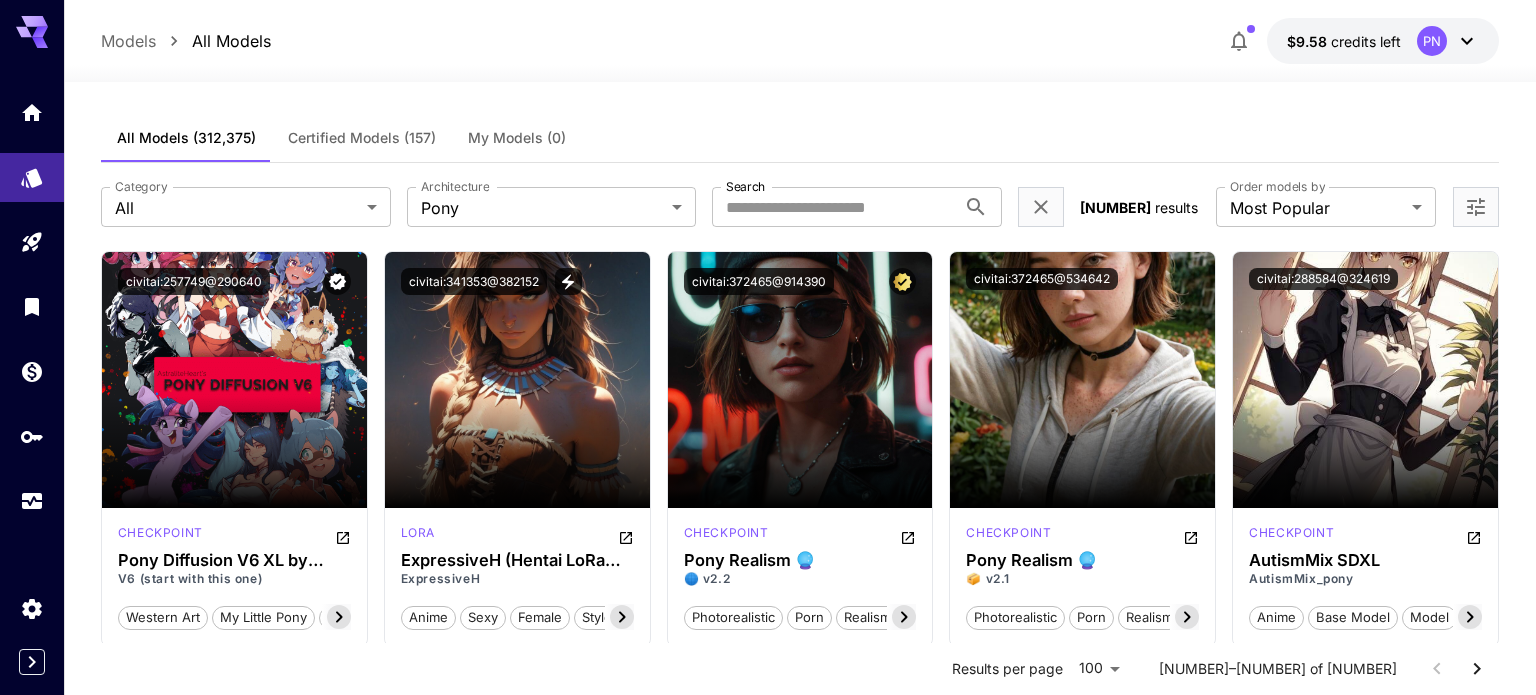 click at bounding box center (1476, 207) 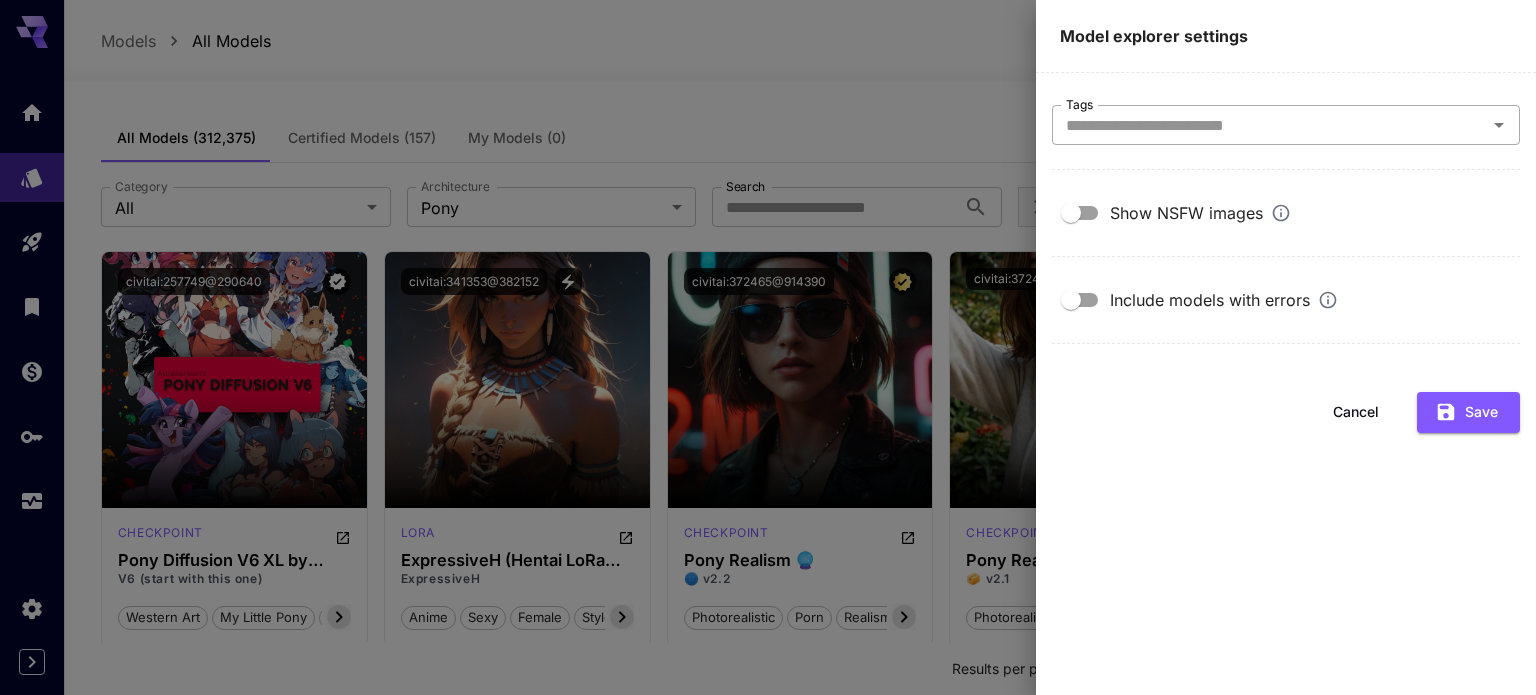 click on "Tags" at bounding box center [1269, 125] 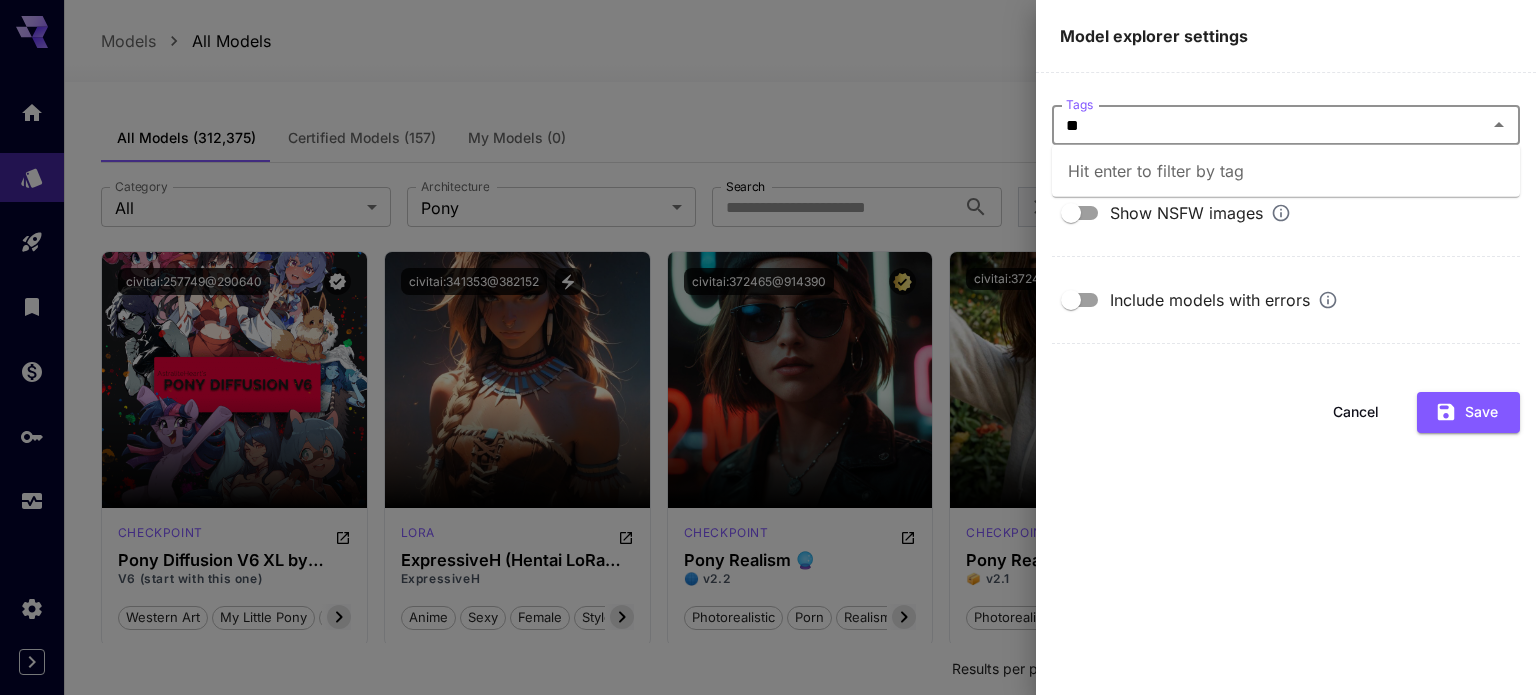type on "***" 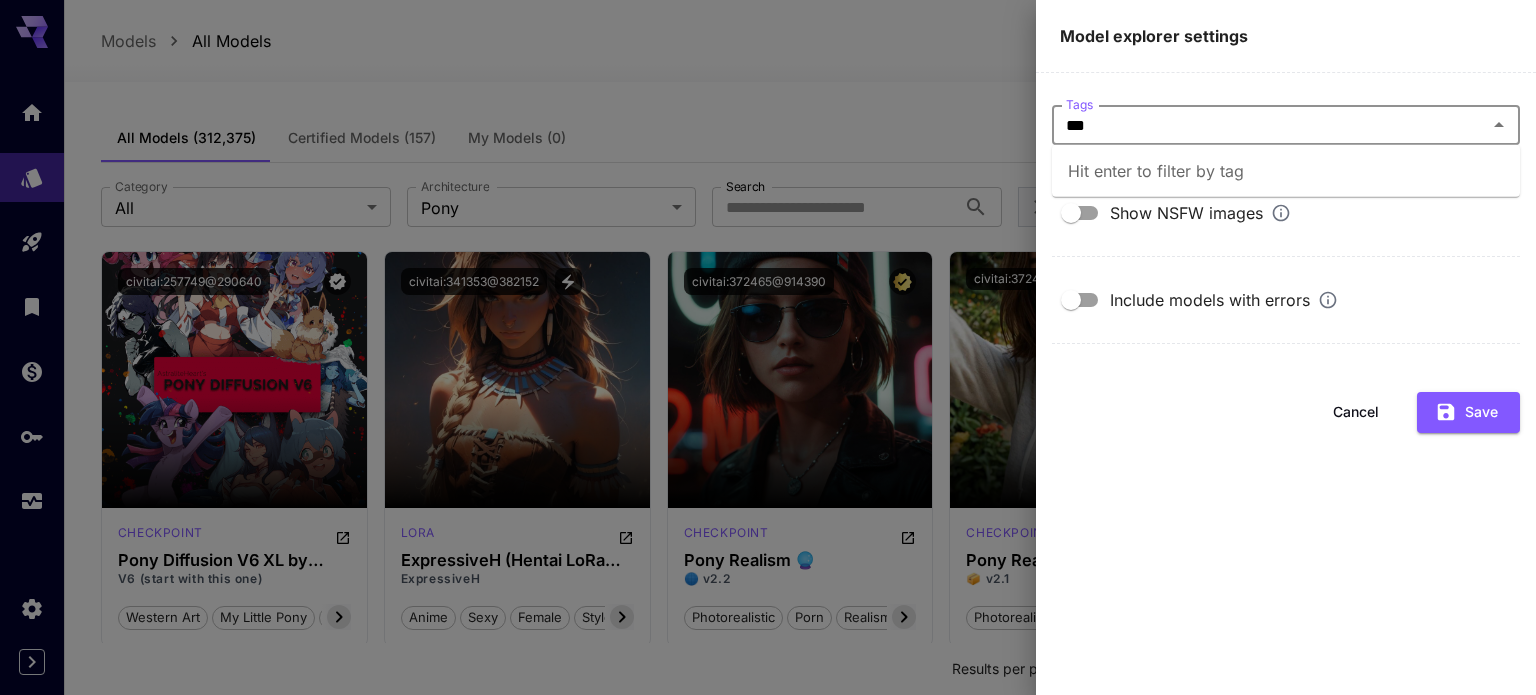 type 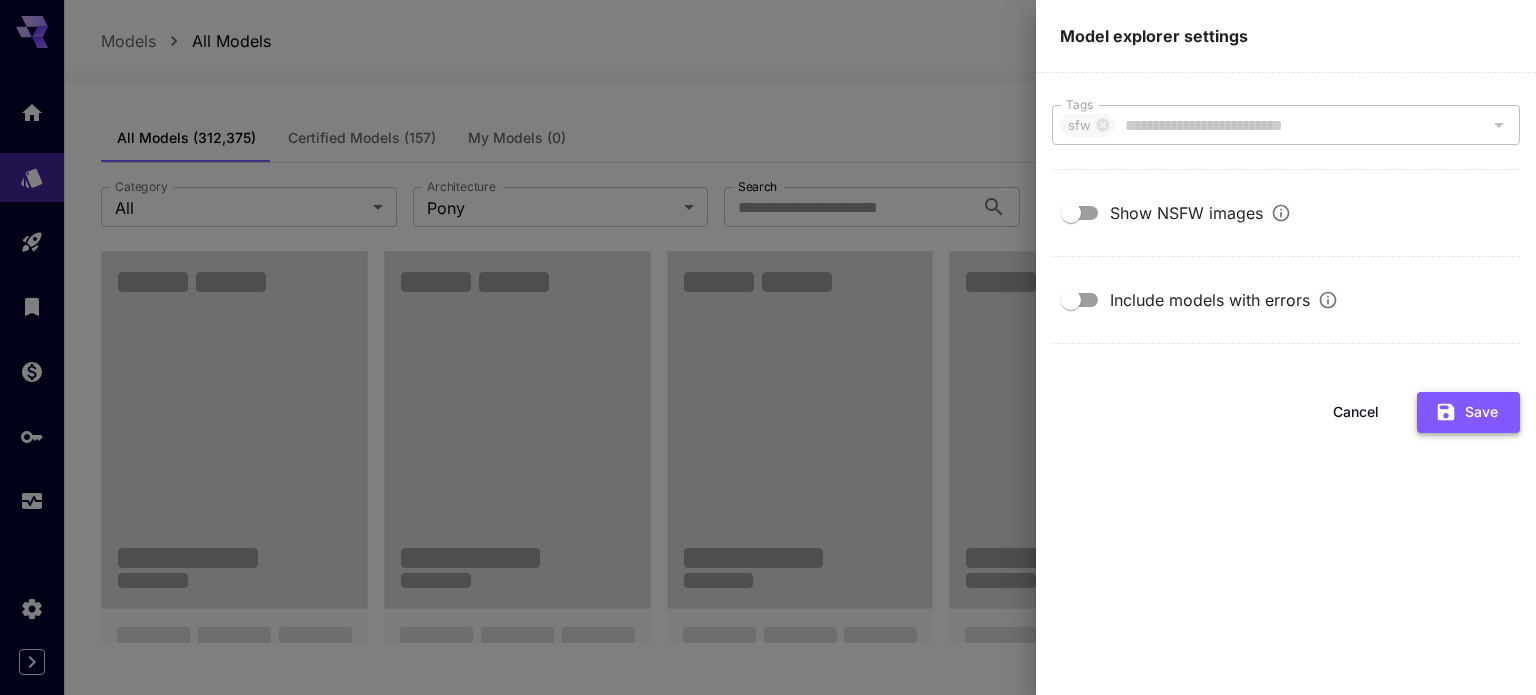 click on "Save" at bounding box center [1468, 412] 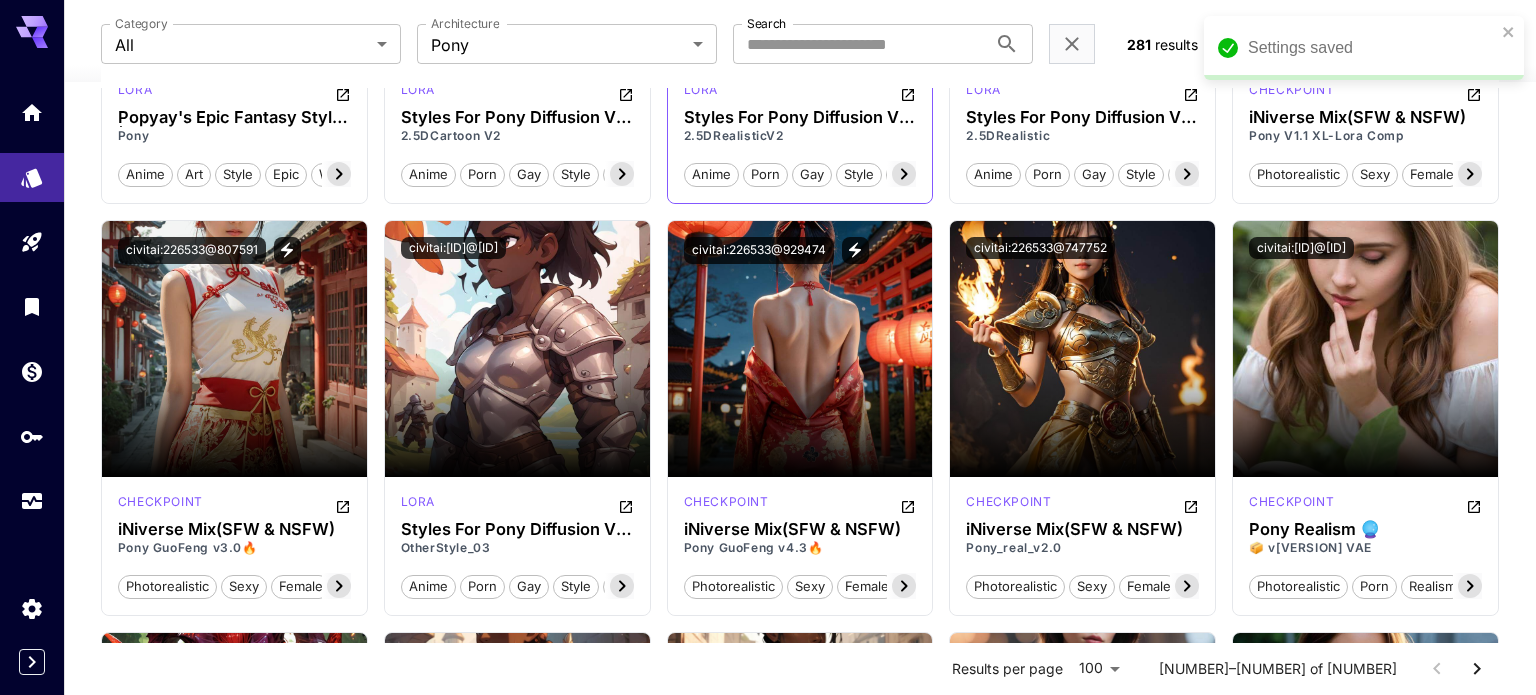 scroll, scrollTop: 445, scrollLeft: 0, axis: vertical 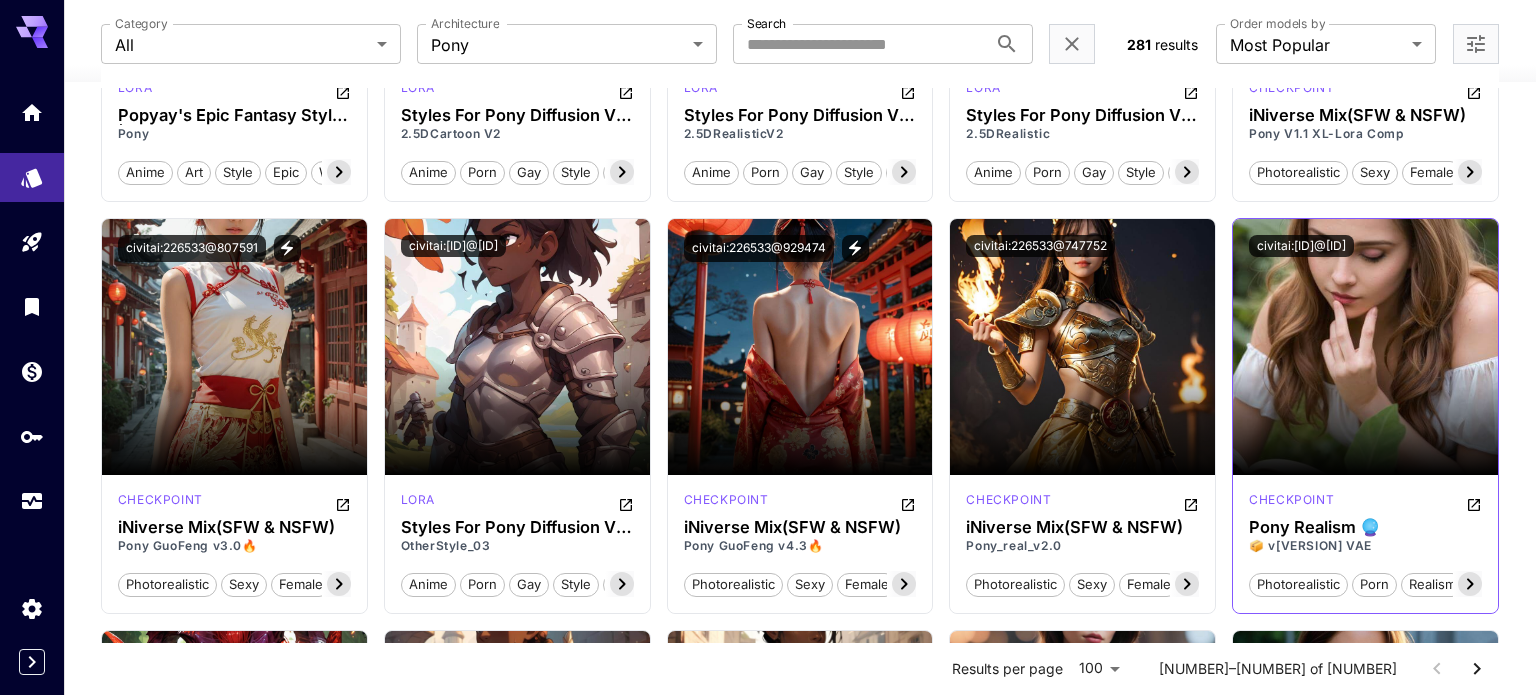 click 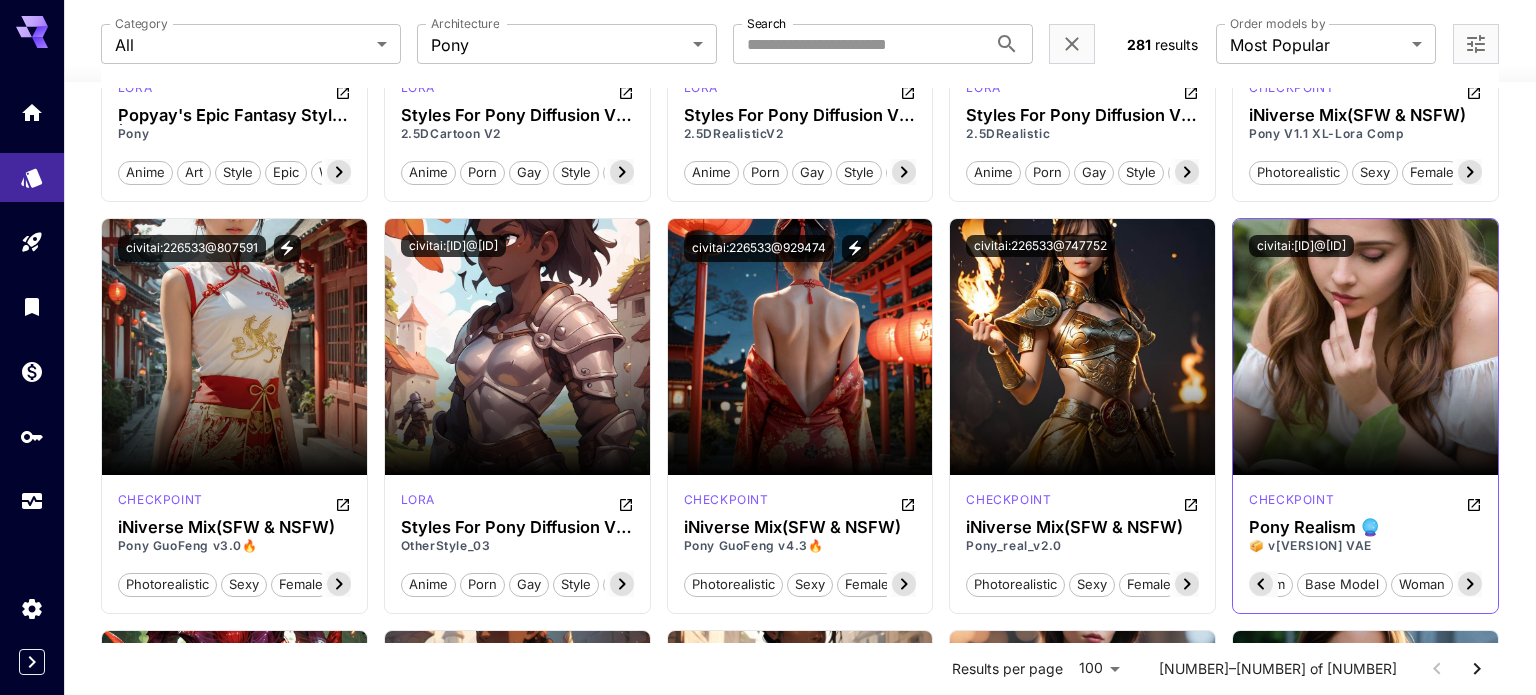 click 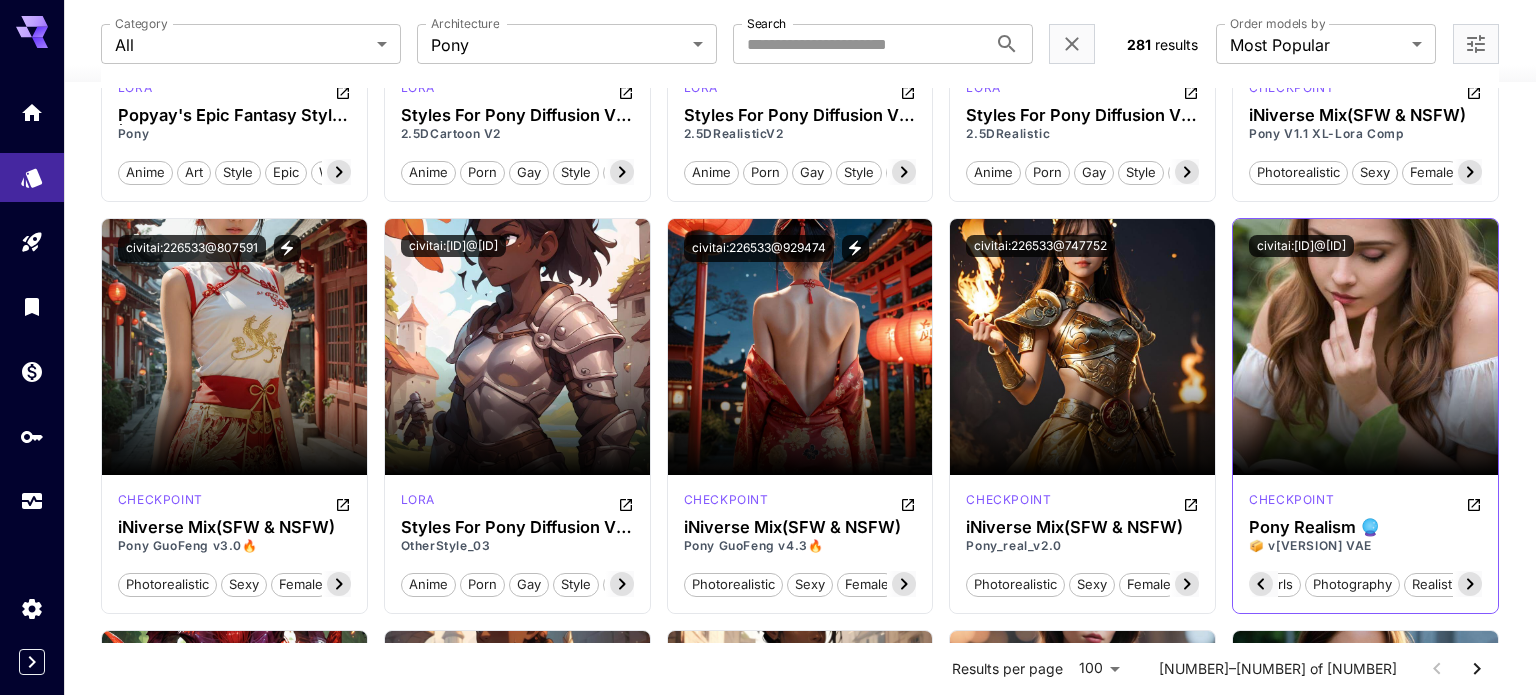 click 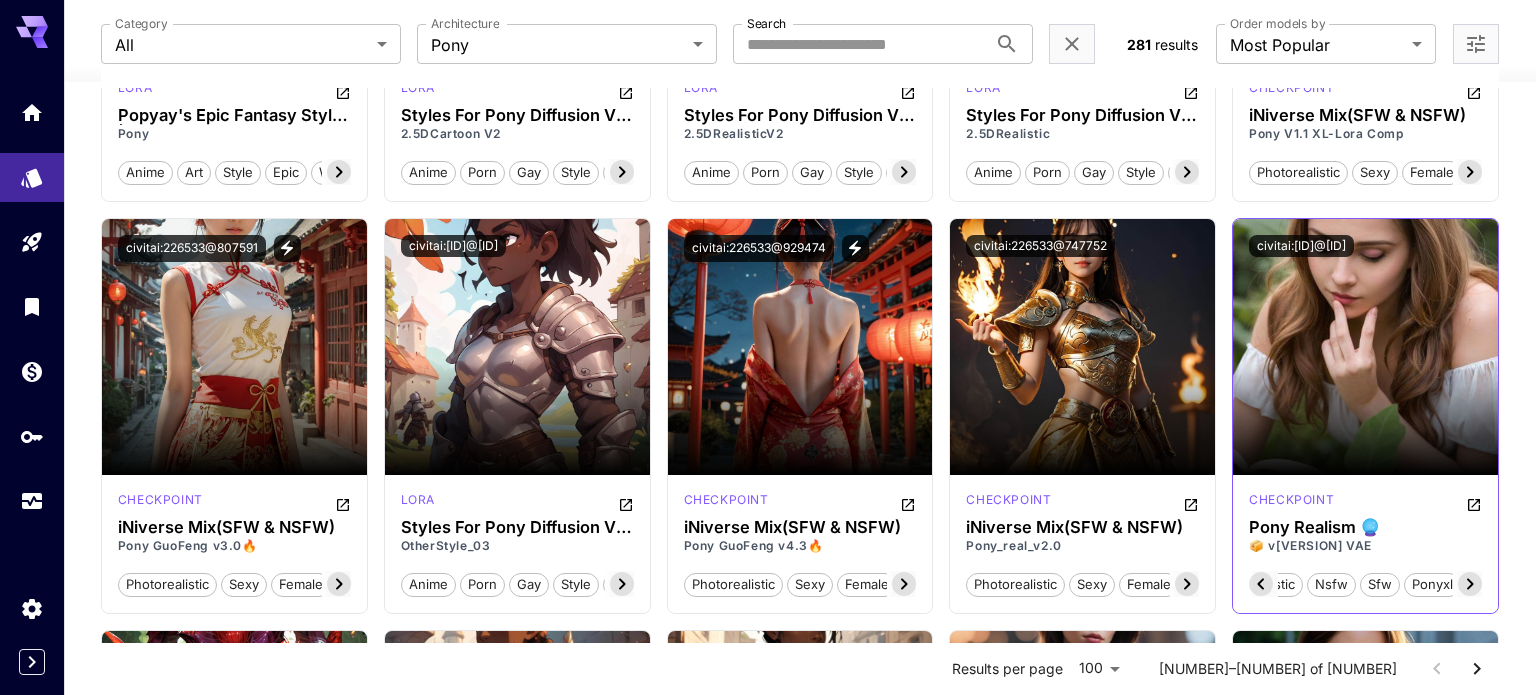 click 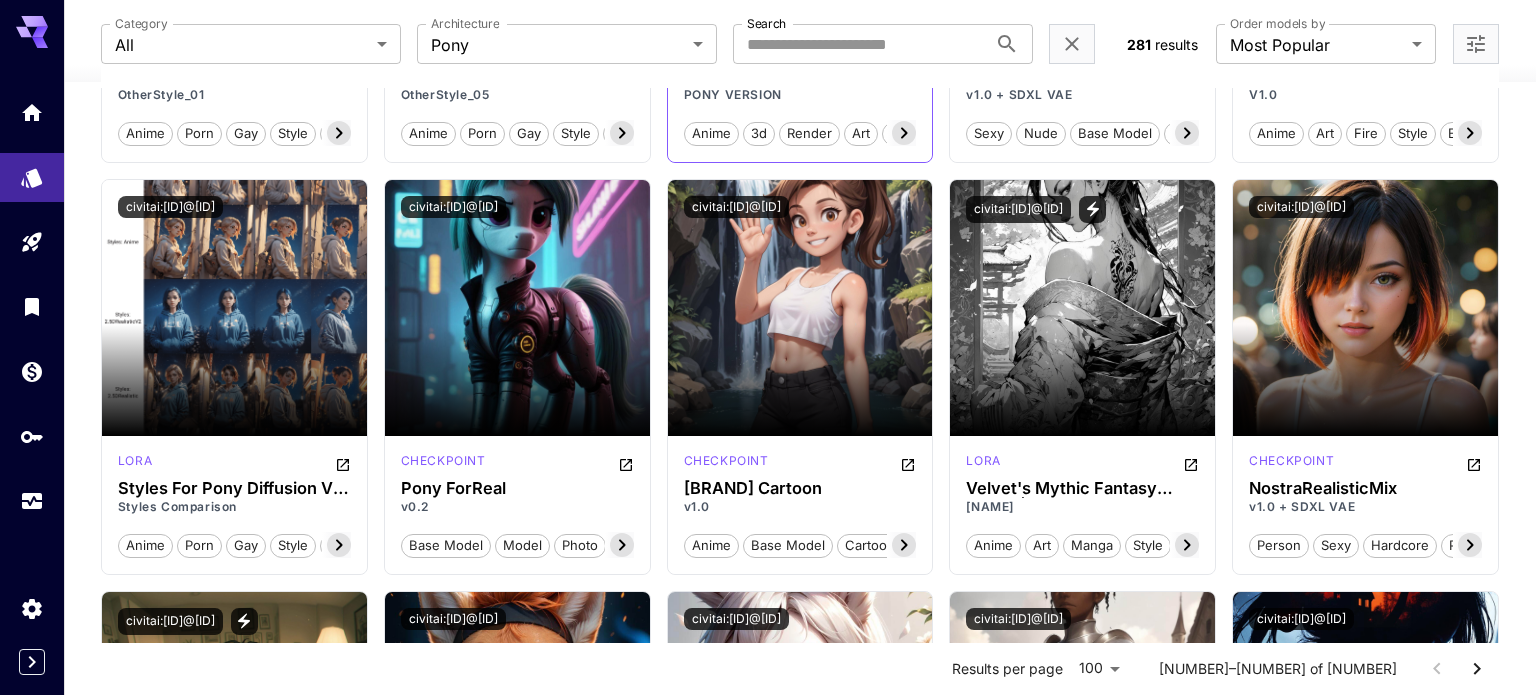 scroll, scrollTop: 0, scrollLeft: 0, axis: both 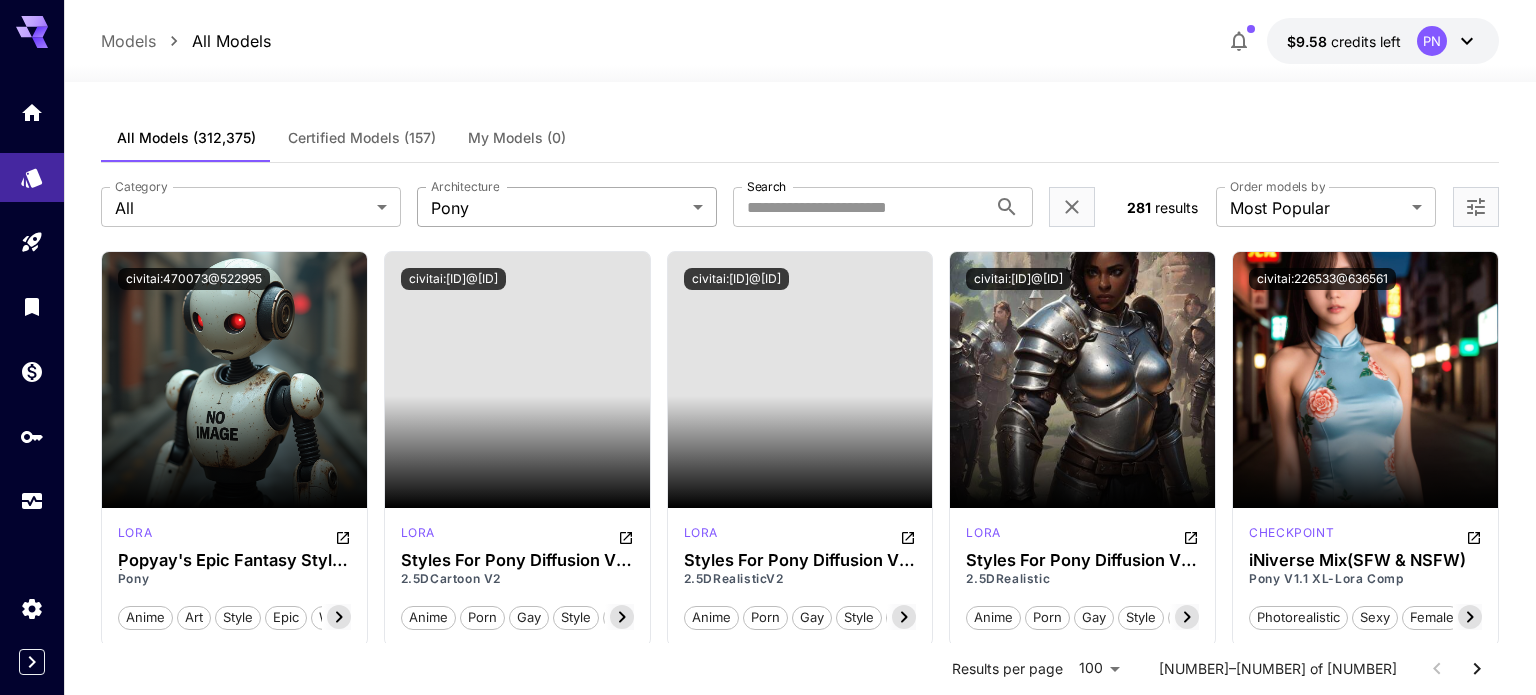 click on "**********" at bounding box center [768, 6310] 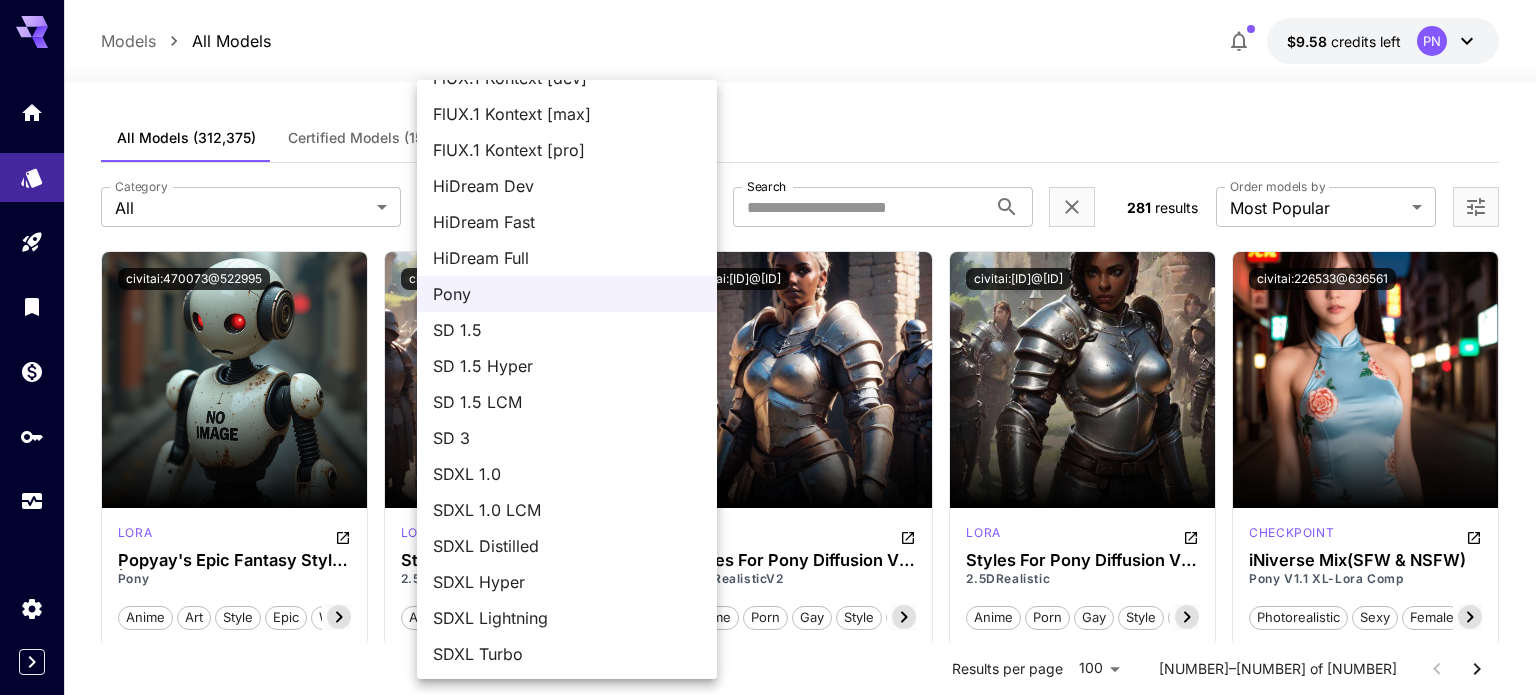scroll, scrollTop: 0, scrollLeft: 0, axis: both 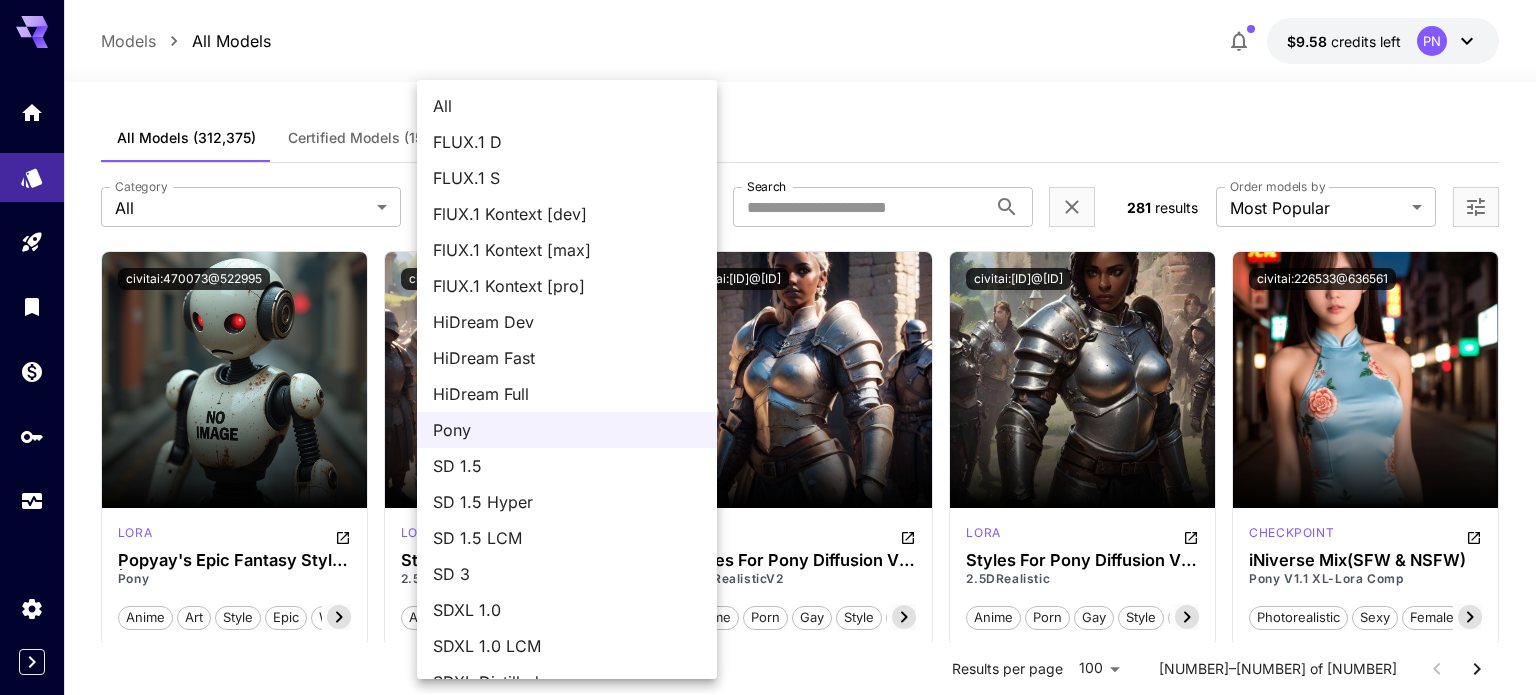click at bounding box center [768, 347] 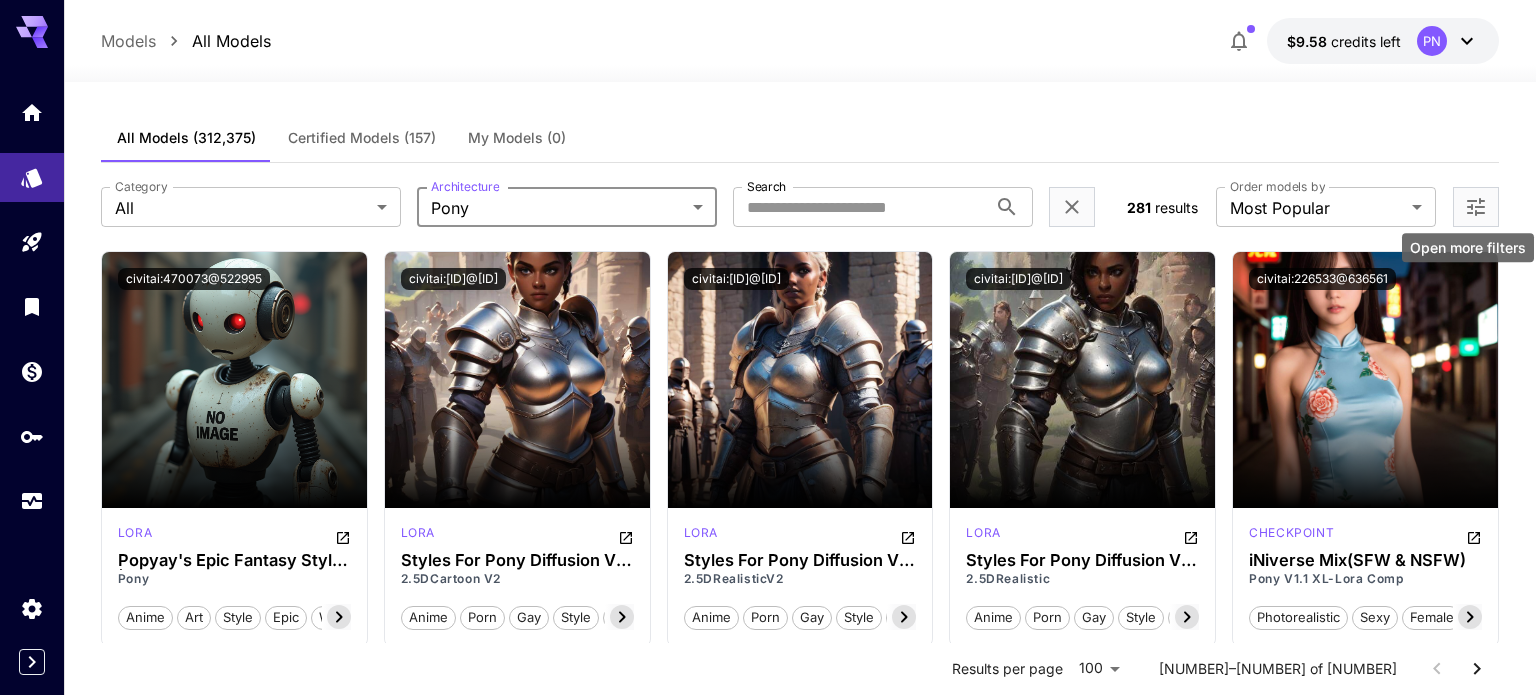 click 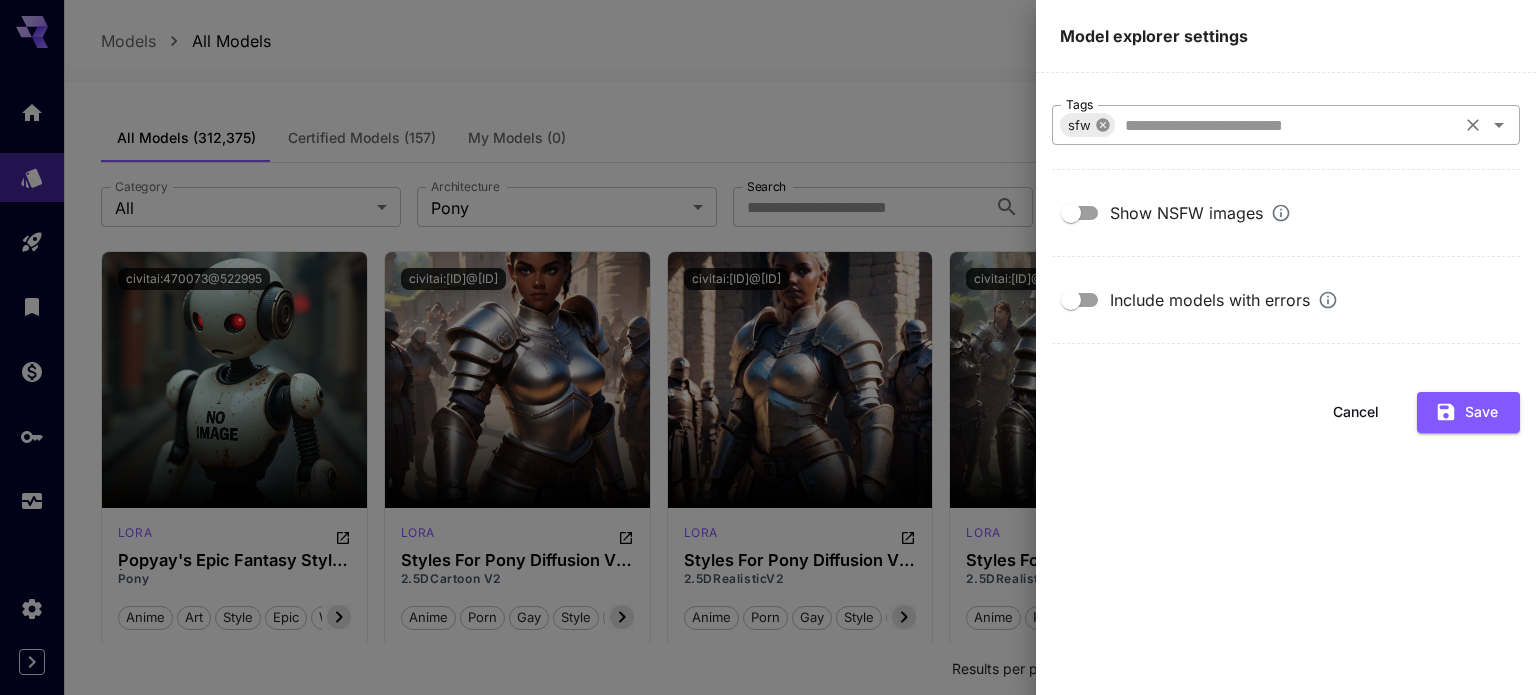 click 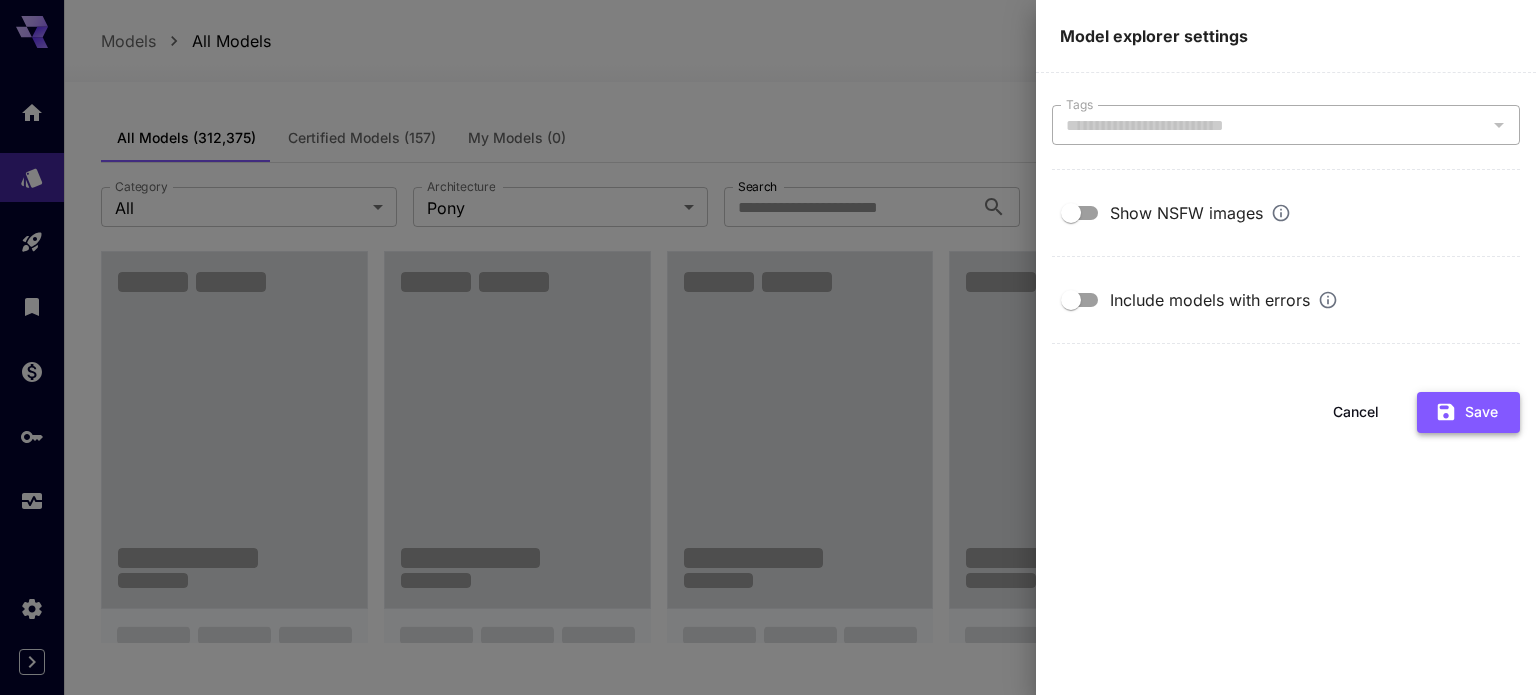 click on "Save" at bounding box center [1468, 412] 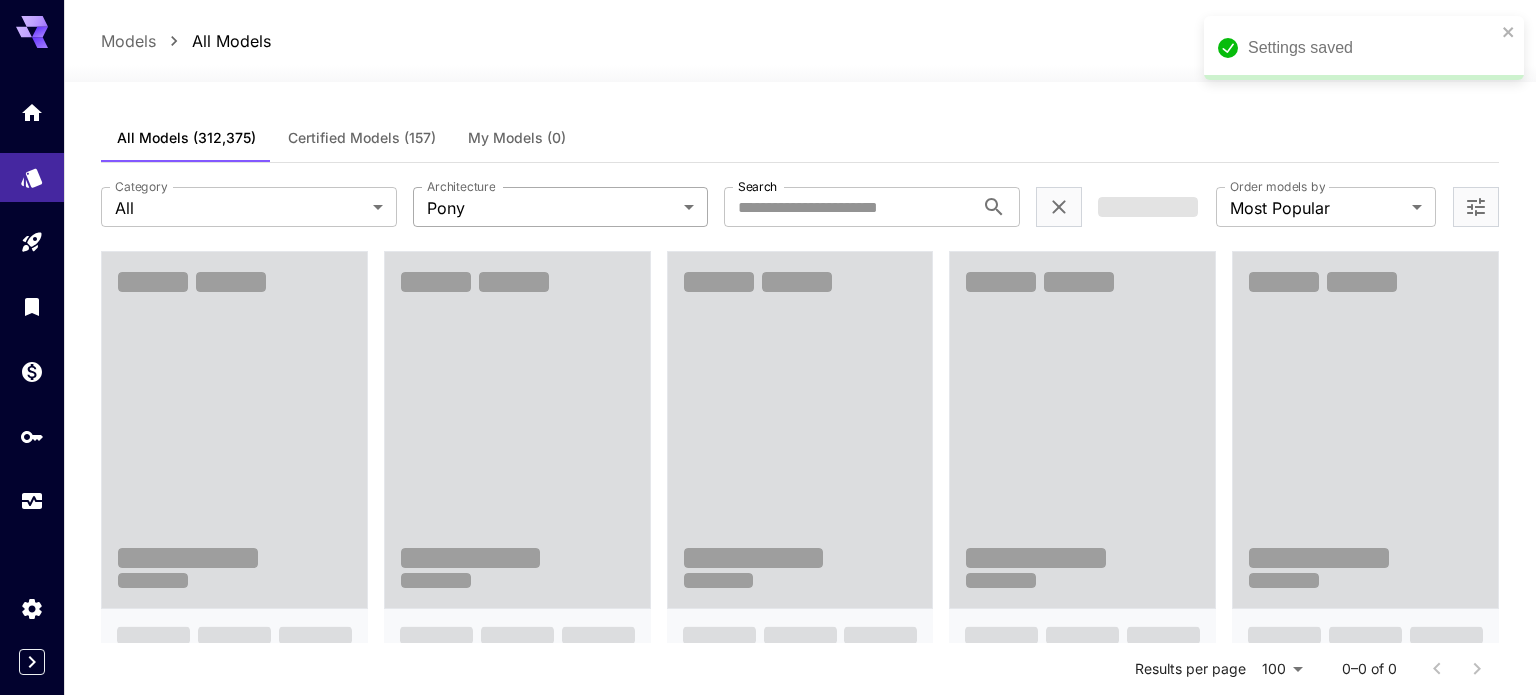 click on "**********" at bounding box center [768, 1026] 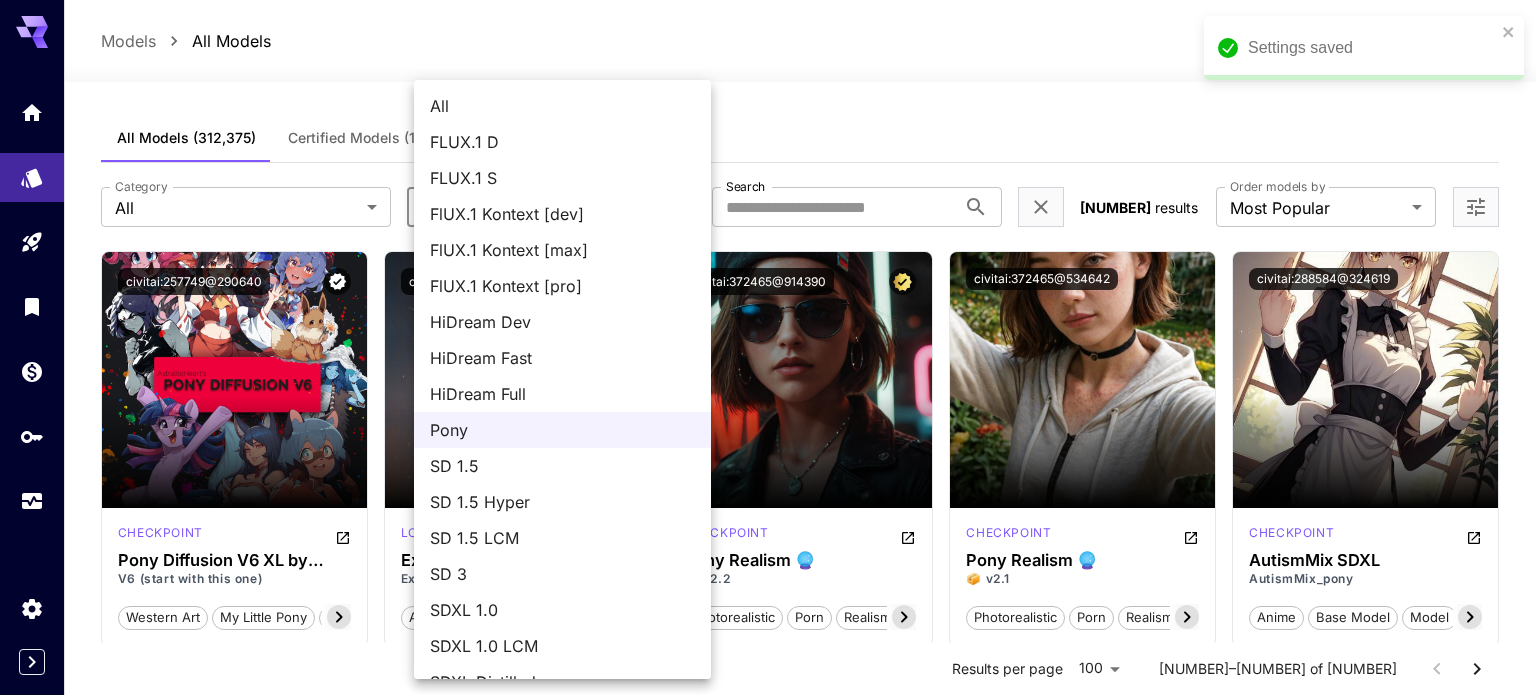 scroll, scrollTop: 136, scrollLeft: 0, axis: vertical 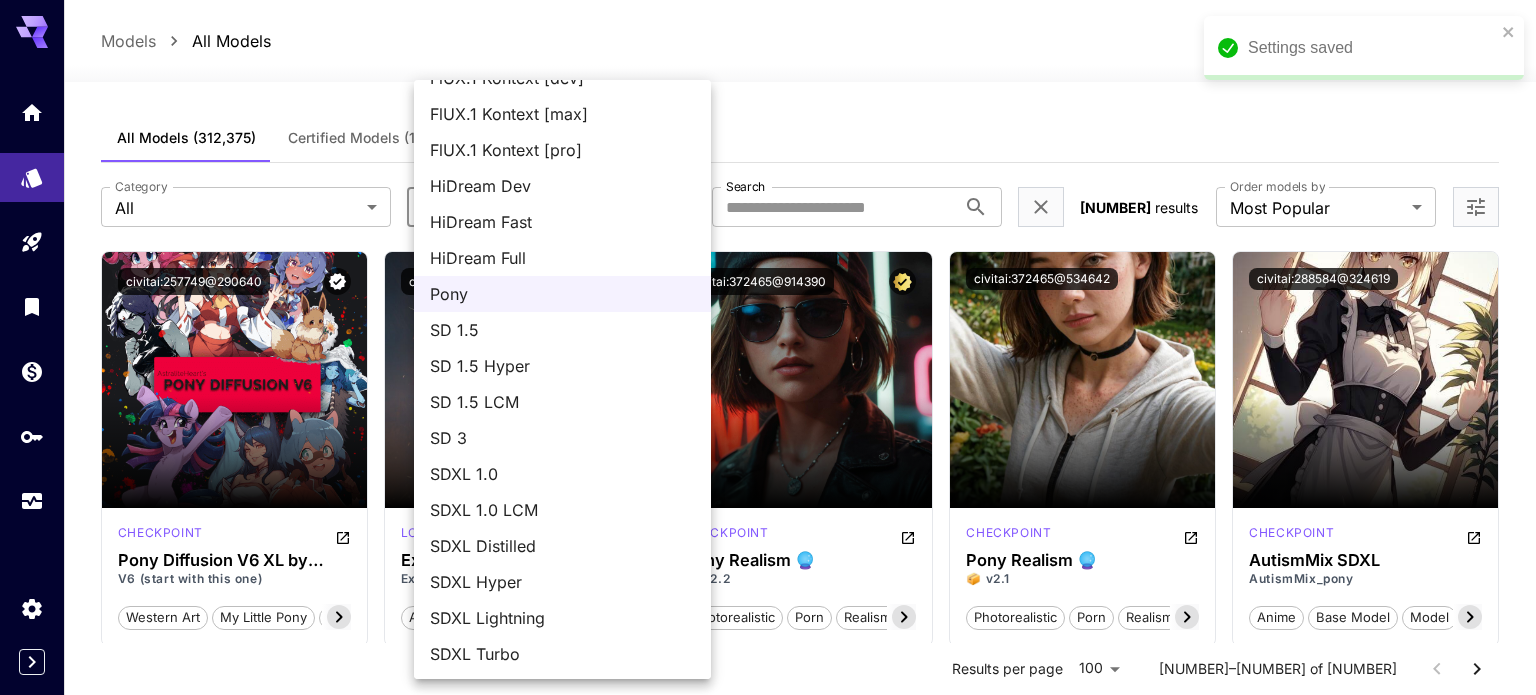 click on "SDXL Lightning" at bounding box center (562, 618) 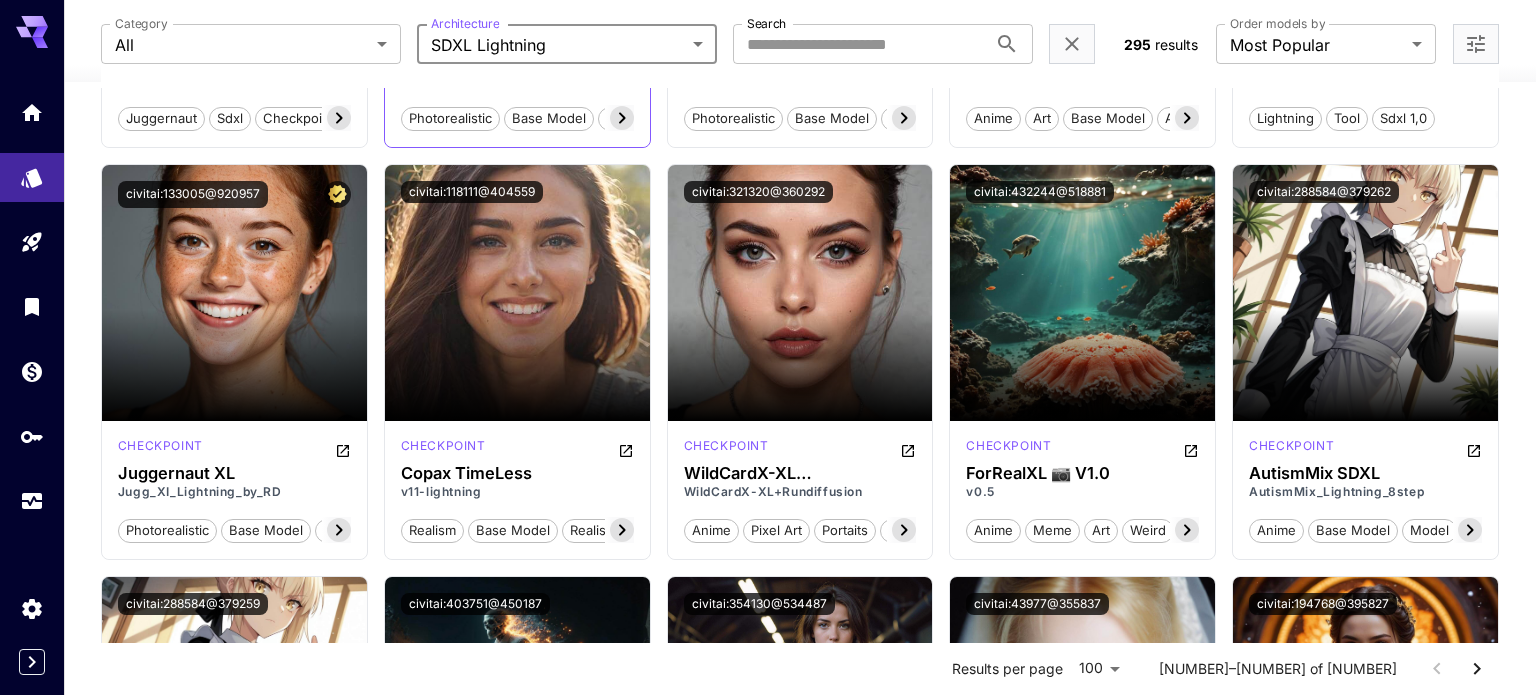 scroll, scrollTop: 0, scrollLeft: 0, axis: both 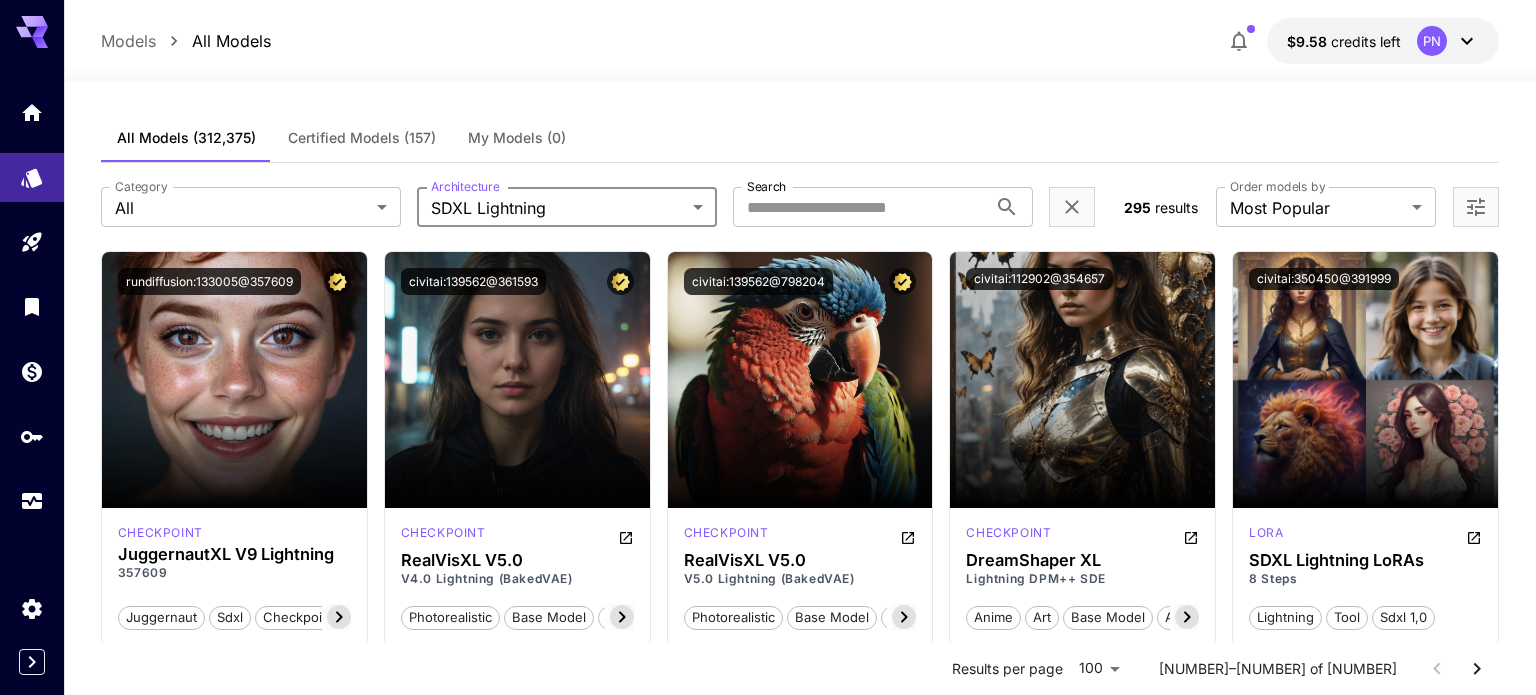 click on "**********" at bounding box center [768, 7323] 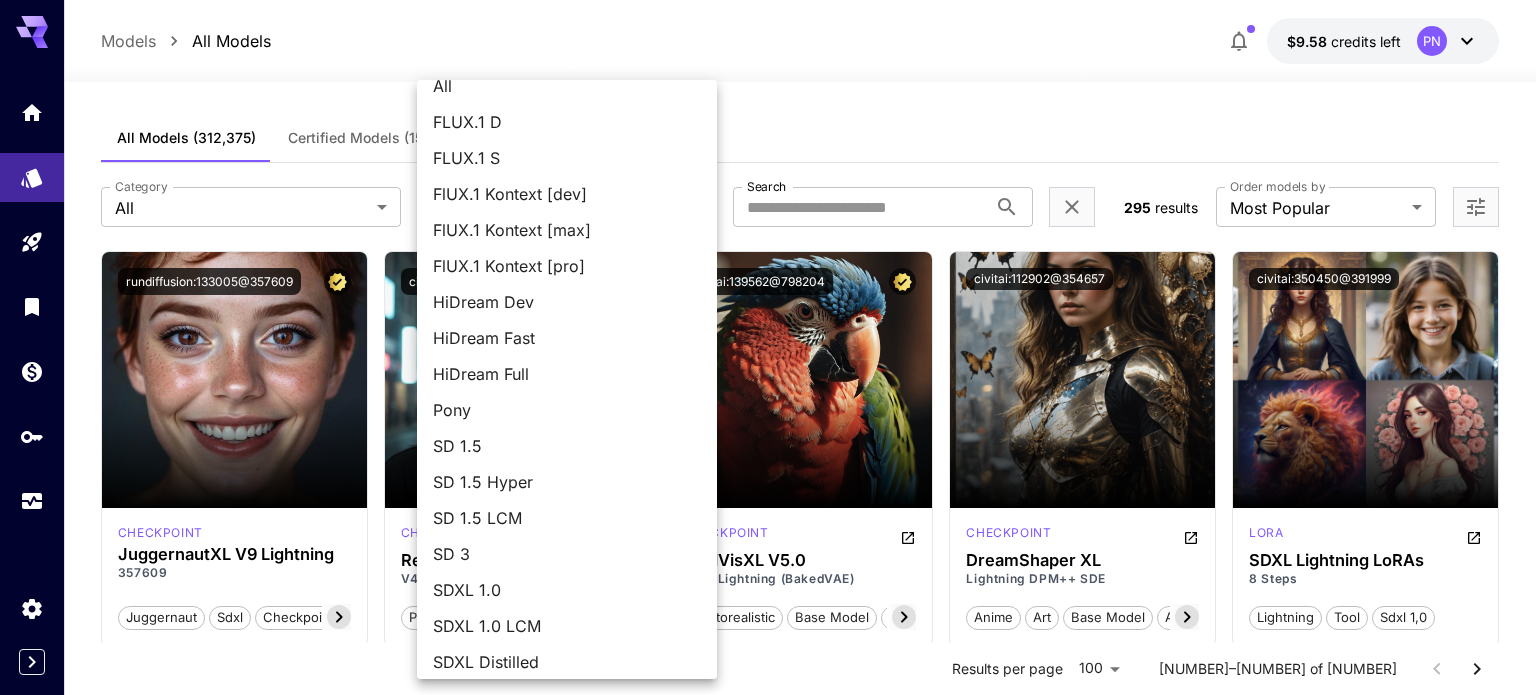 scroll, scrollTop: 0, scrollLeft: 0, axis: both 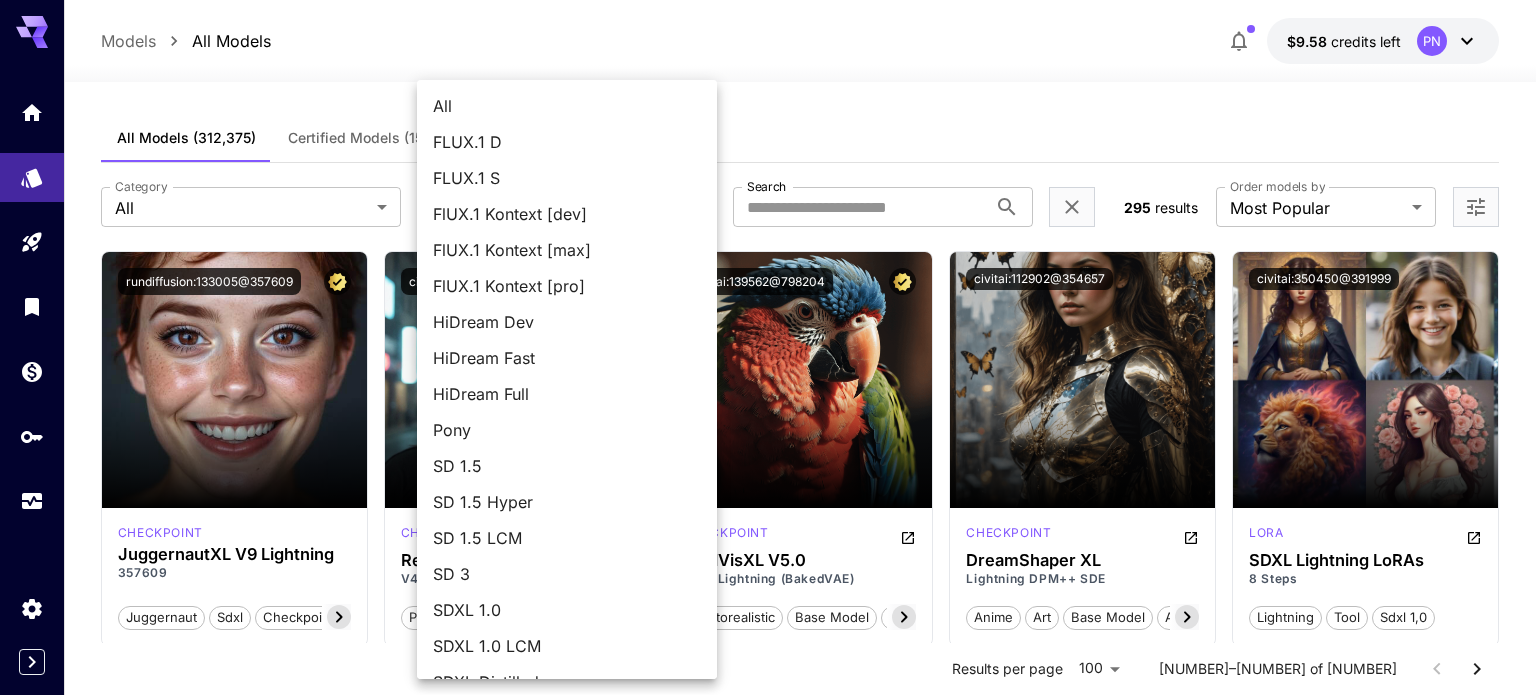 click on "SD 3" at bounding box center (567, 574) 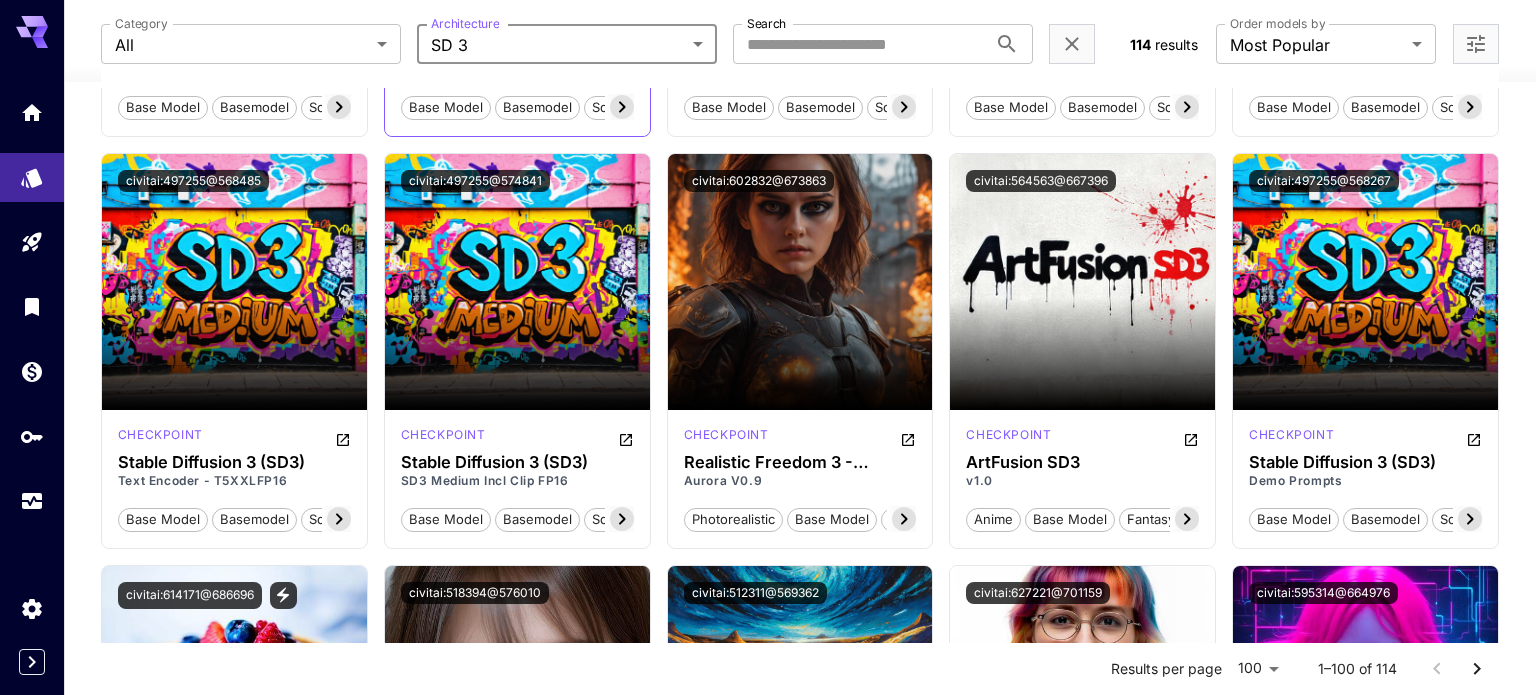 scroll, scrollTop: 516, scrollLeft: 0, axis: vertical 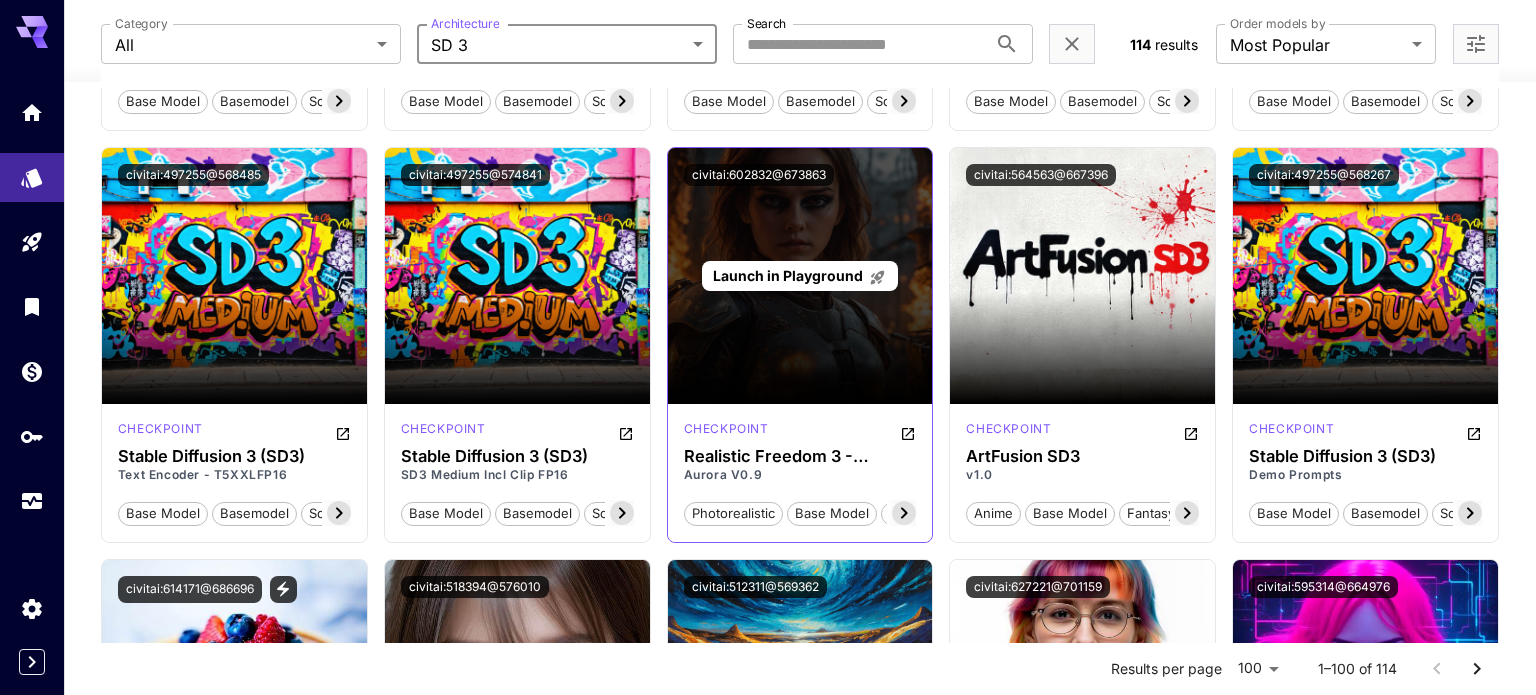 click on "Launch in Playground" at bounding box center (788, 275) 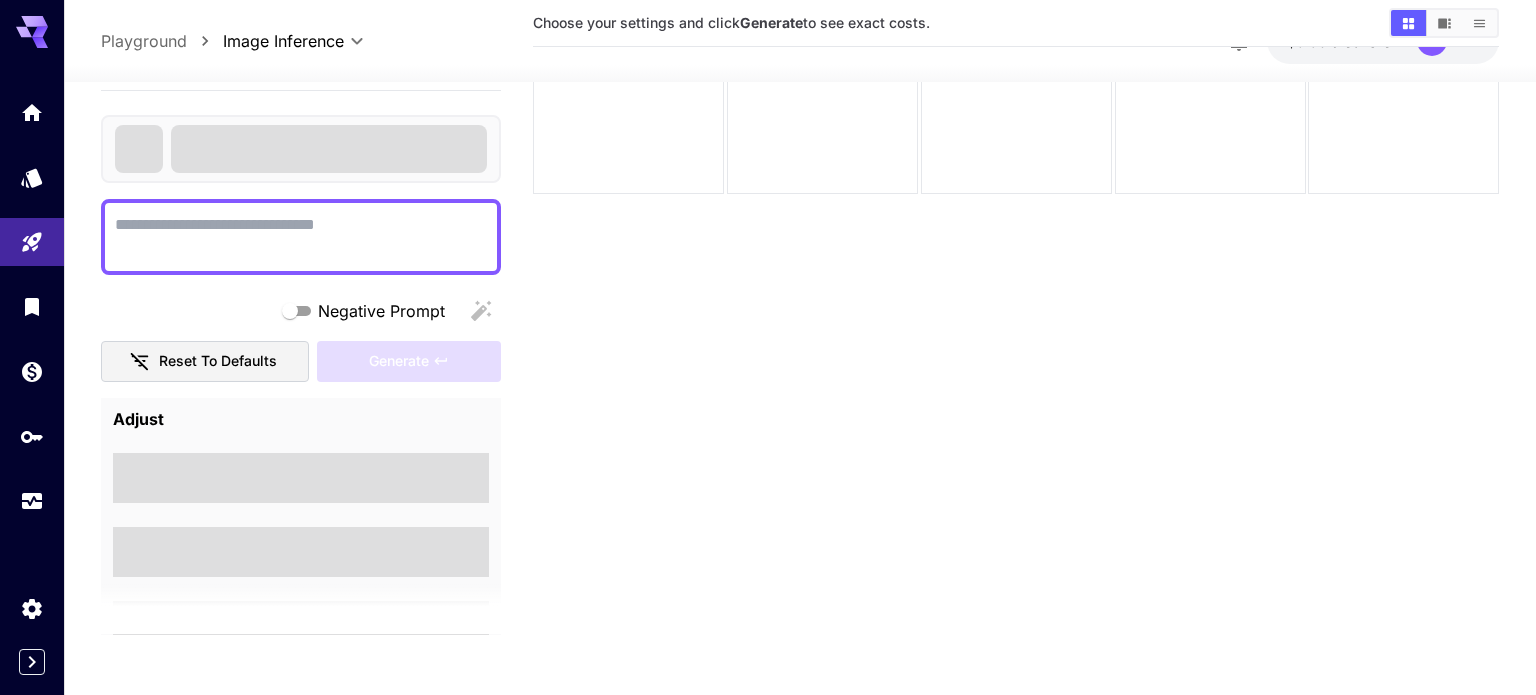 scroll, scrollTop: 158, scrollLeft: 0, axis: vertical 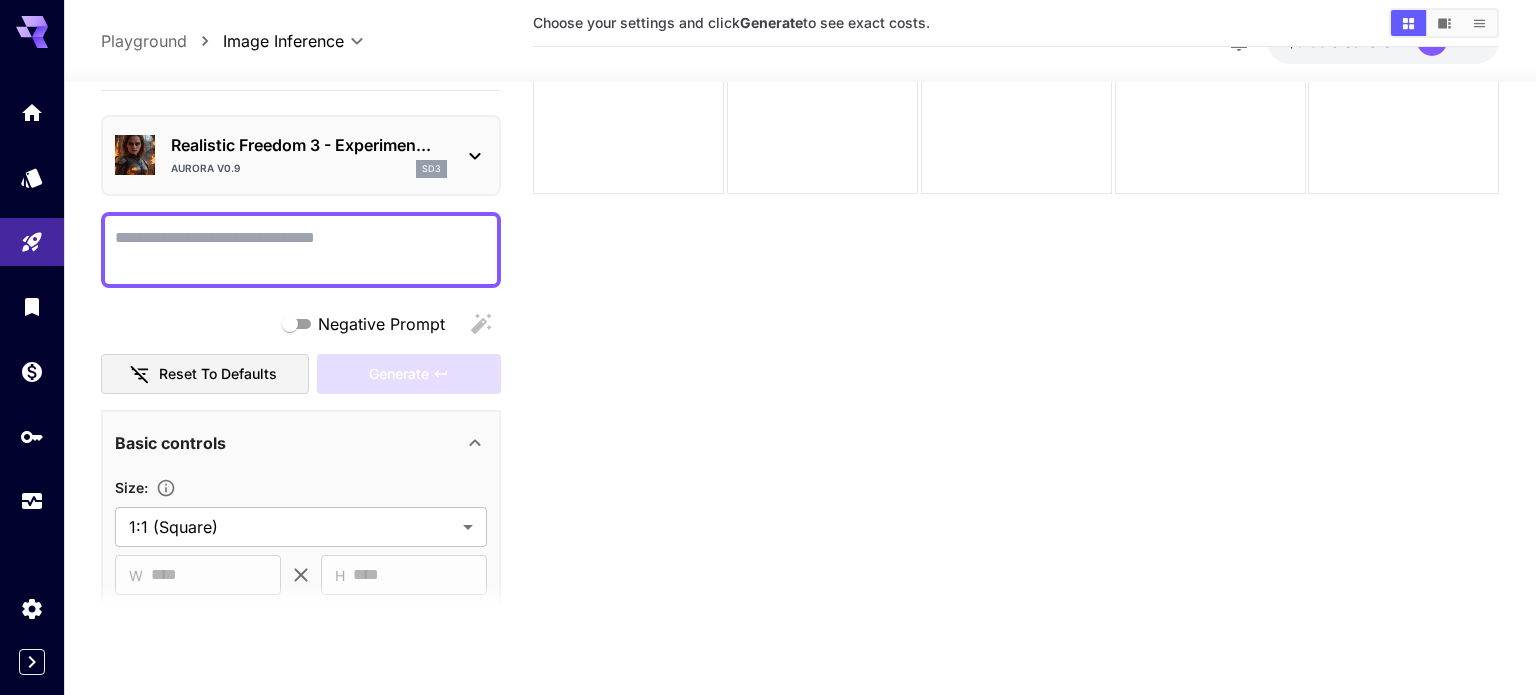 click on "Negative Prompt" at bounding box center [301, 250] 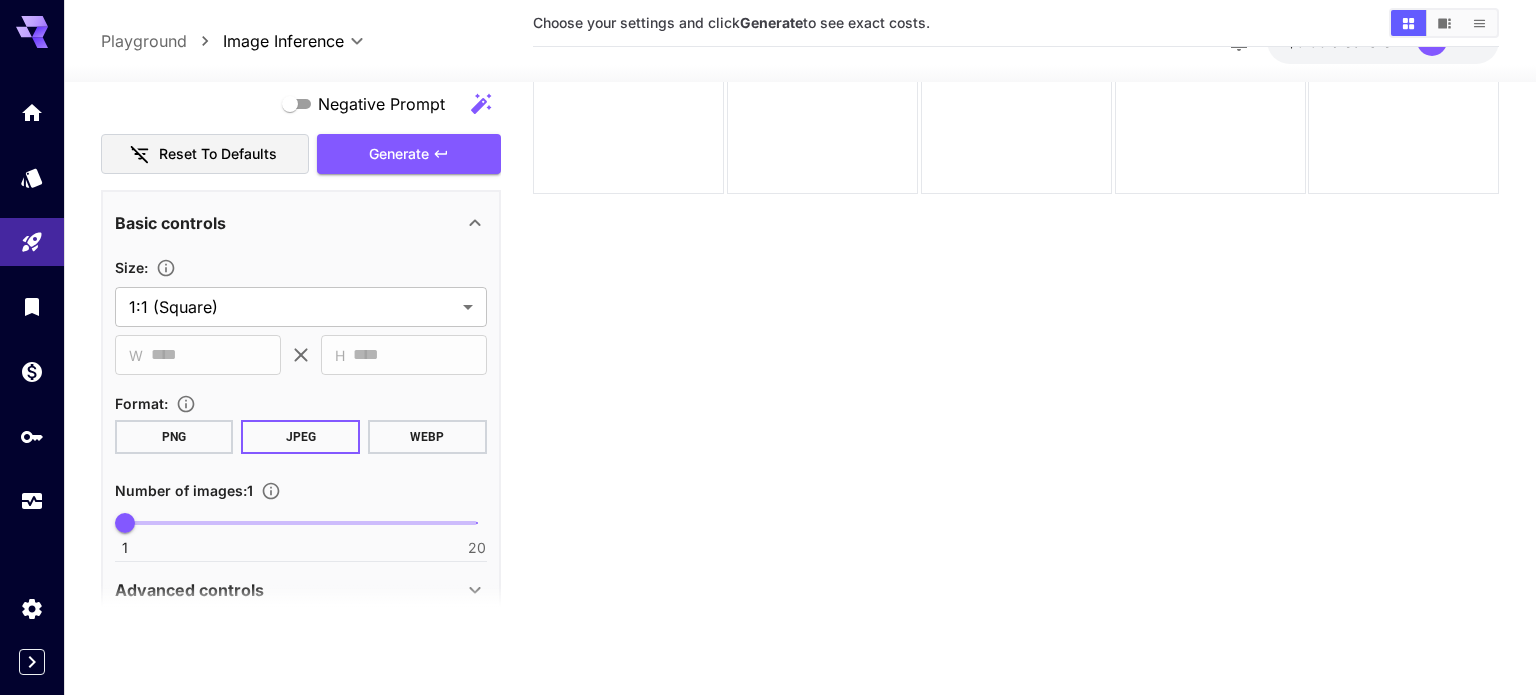 scroll, scrollTop: 427, scrollLeft: 0, axis: vertical 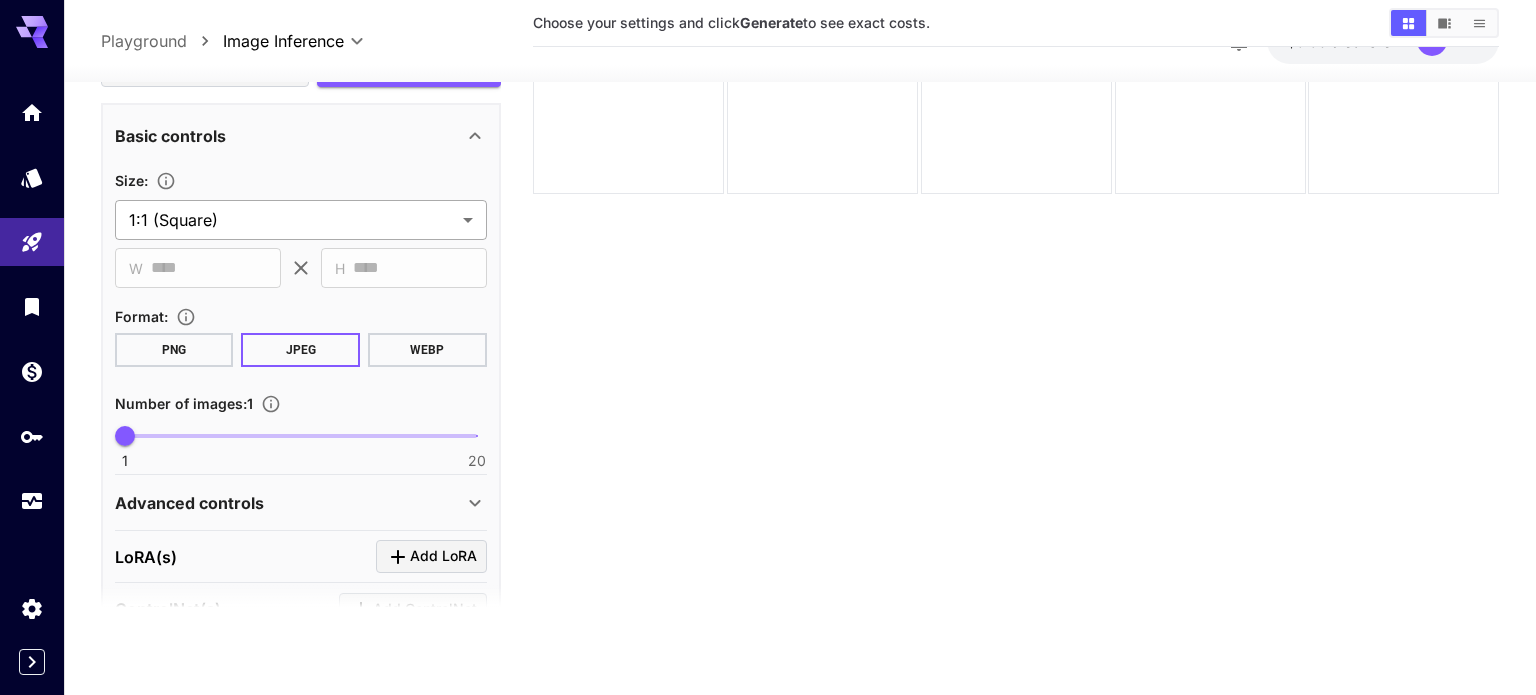 type on "**********" 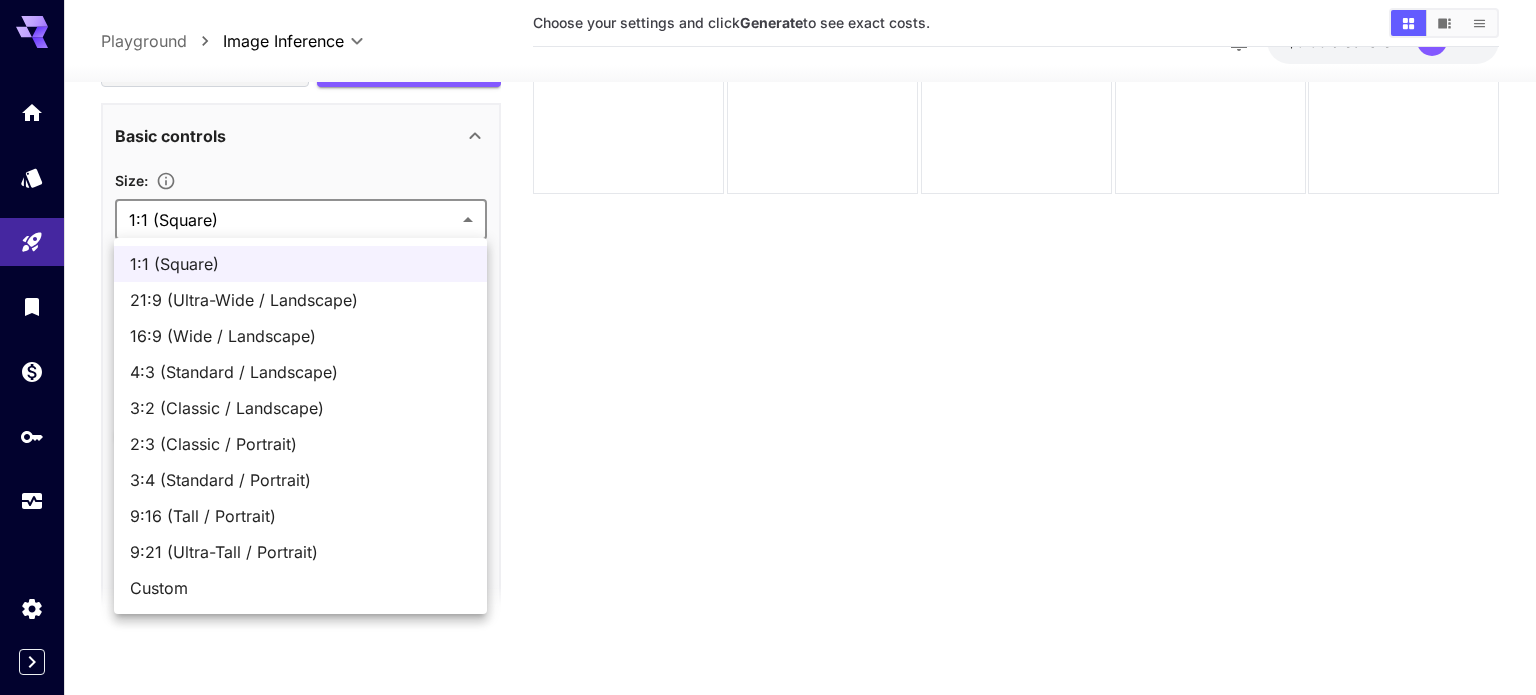click on "3:4 (Standard / Portrait)" at bounding box center (300, 480) 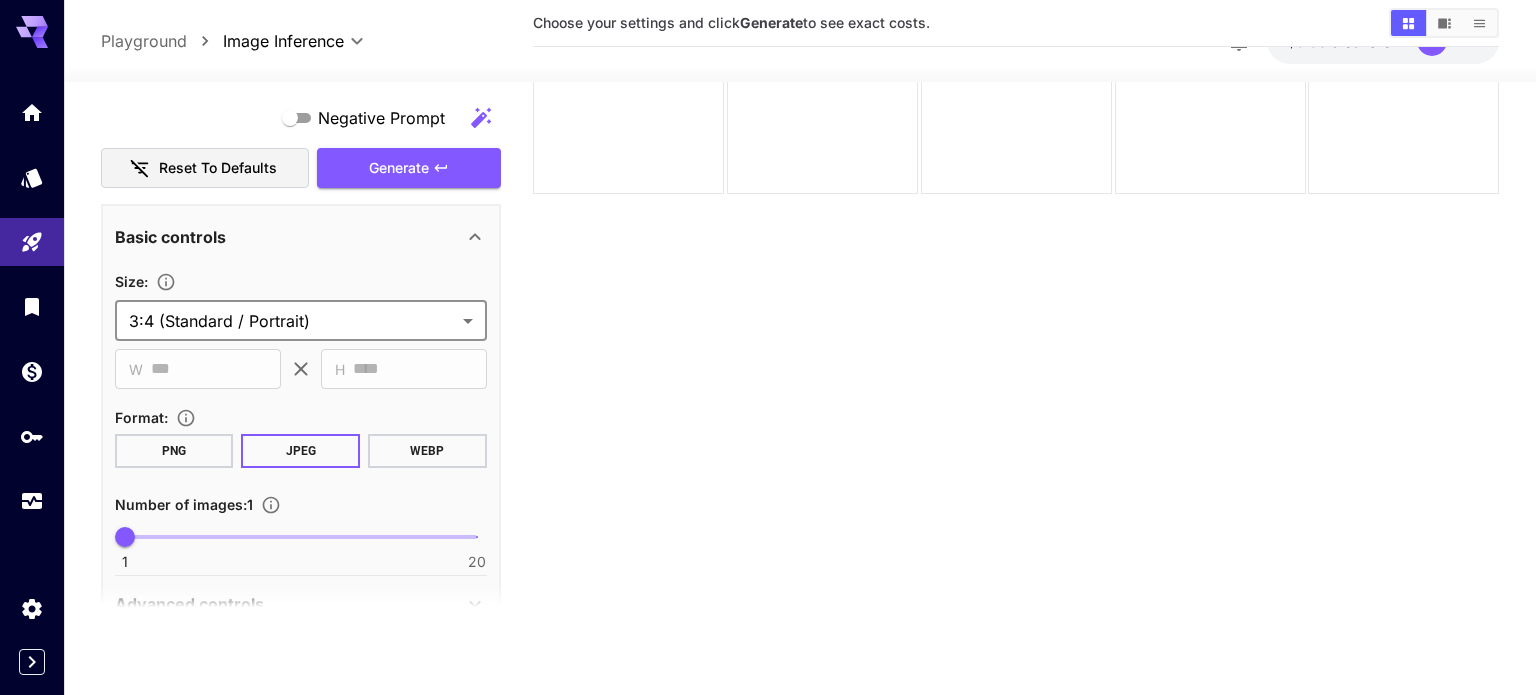 scroll, scrollTop: 0, scrollLeft: 0, axis: both 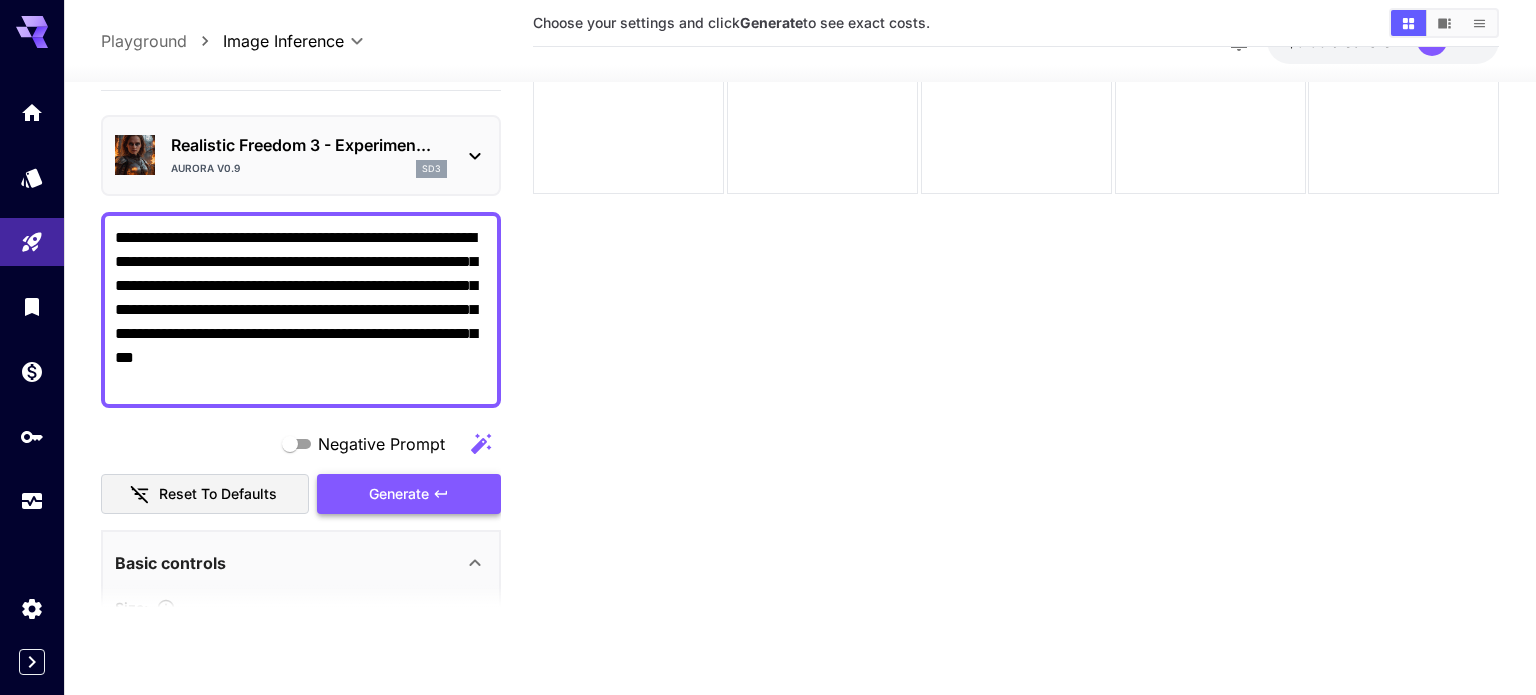 click on "Generate" at bounding box center [399, 494] 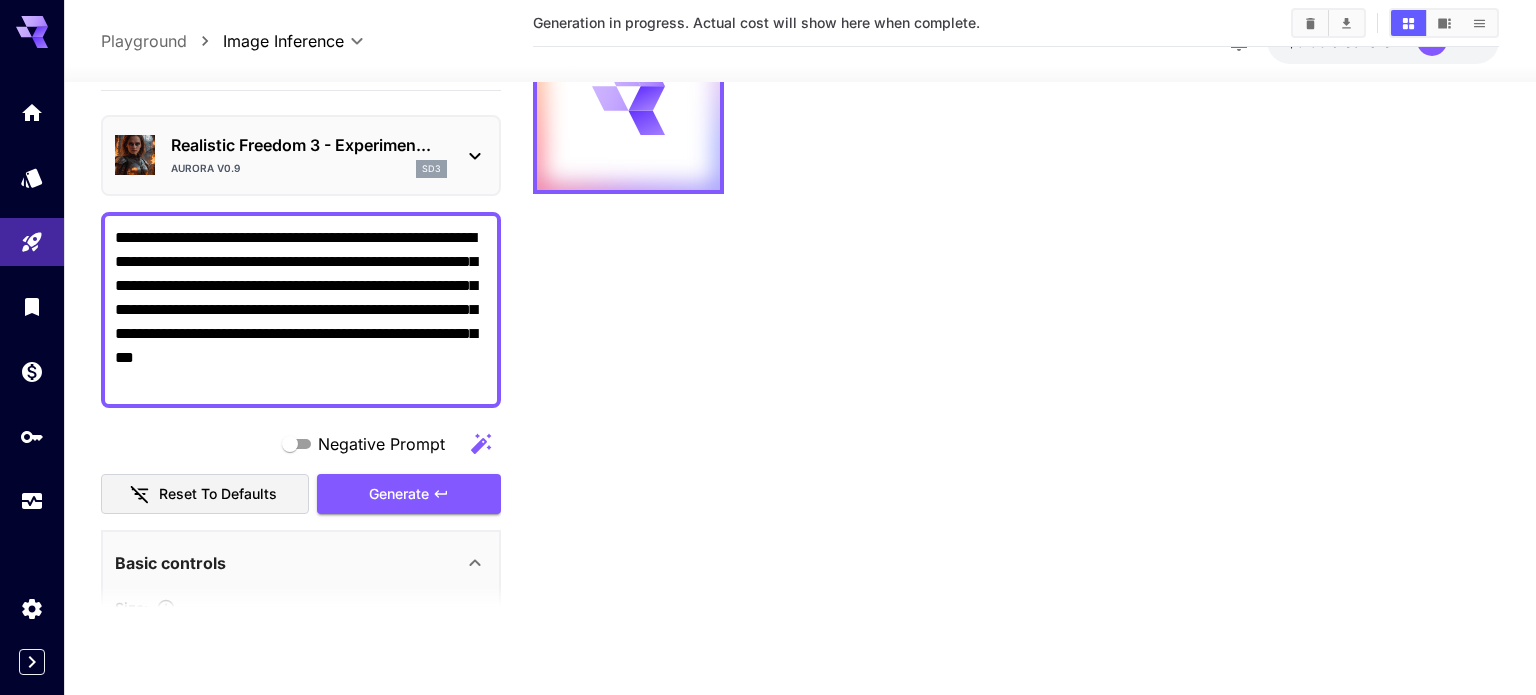 scroll, scrollTop: 0, scrollLeft: 0, axis: both 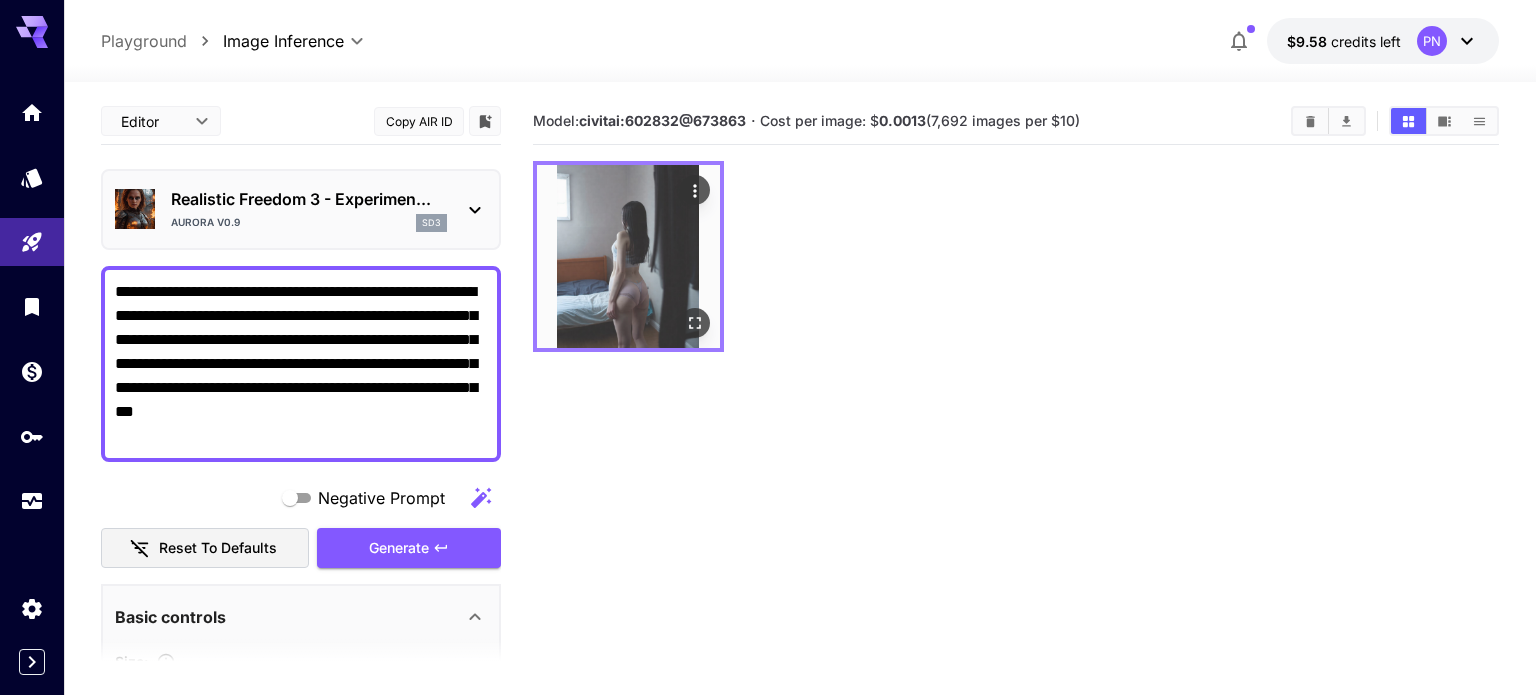 click at bounding box center [628, 256] 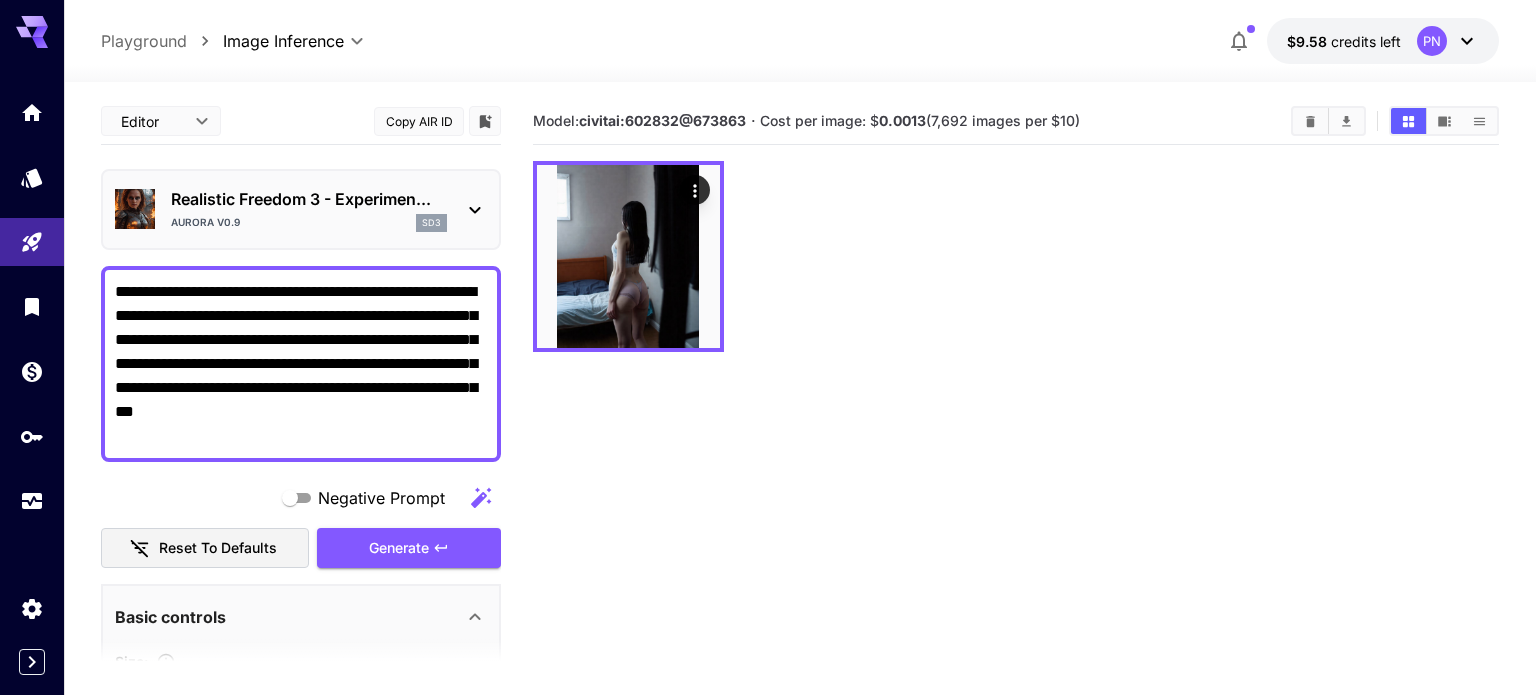 click on "**********" at bounding box center (301, 364) 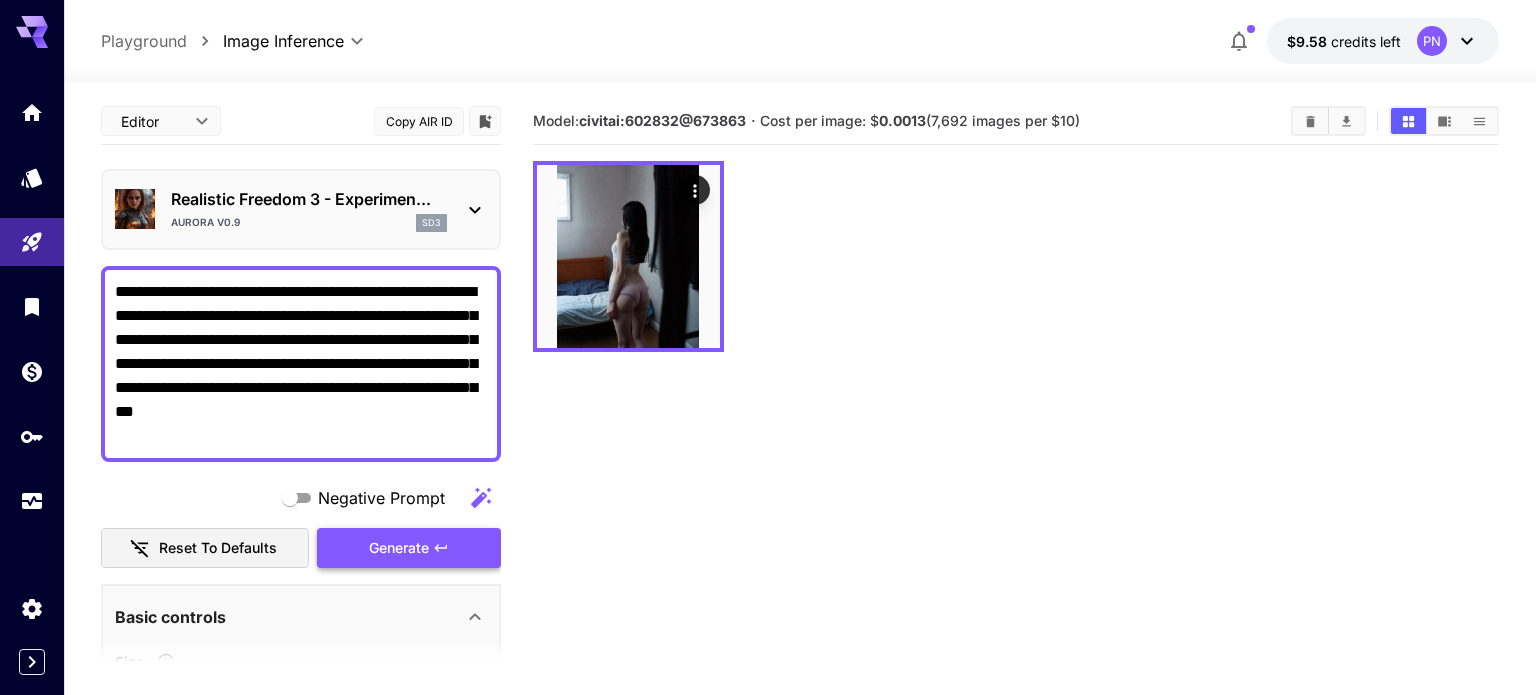 paste 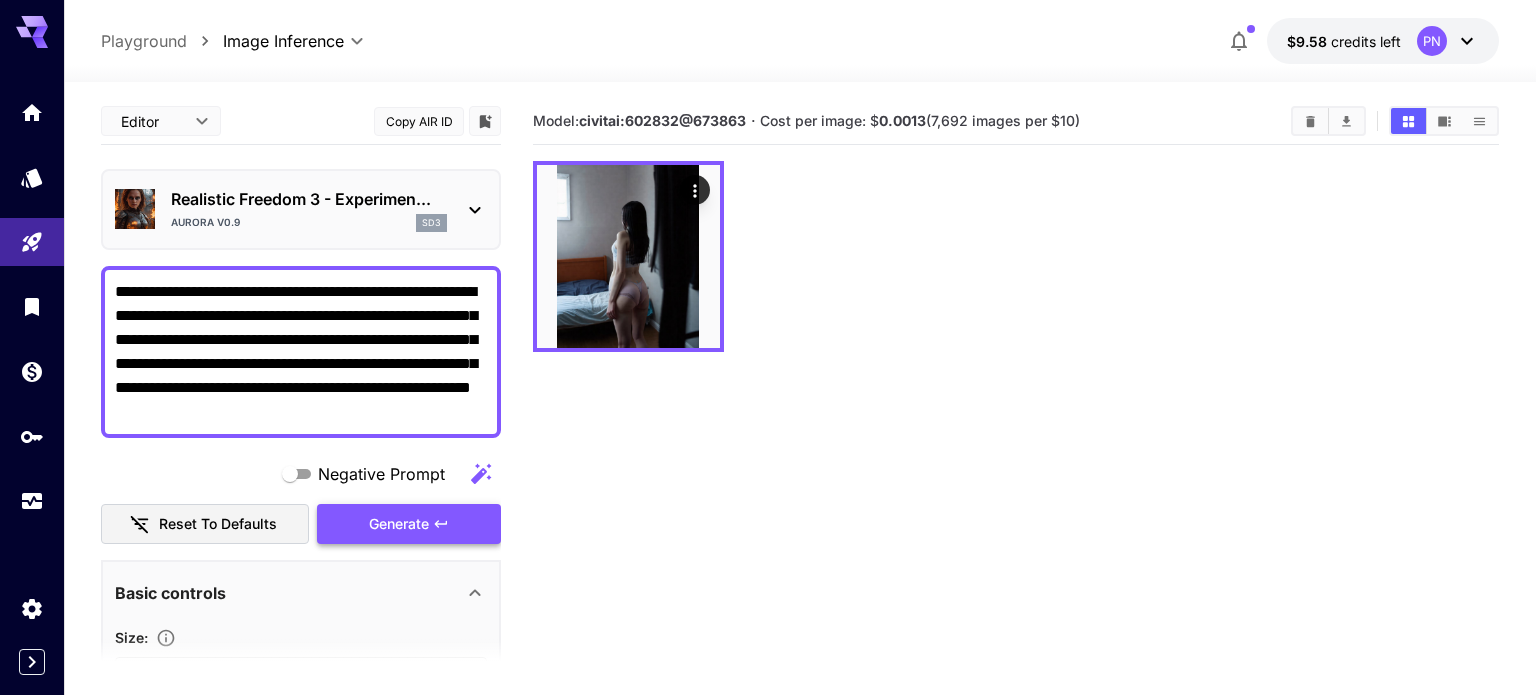 type on "**********" 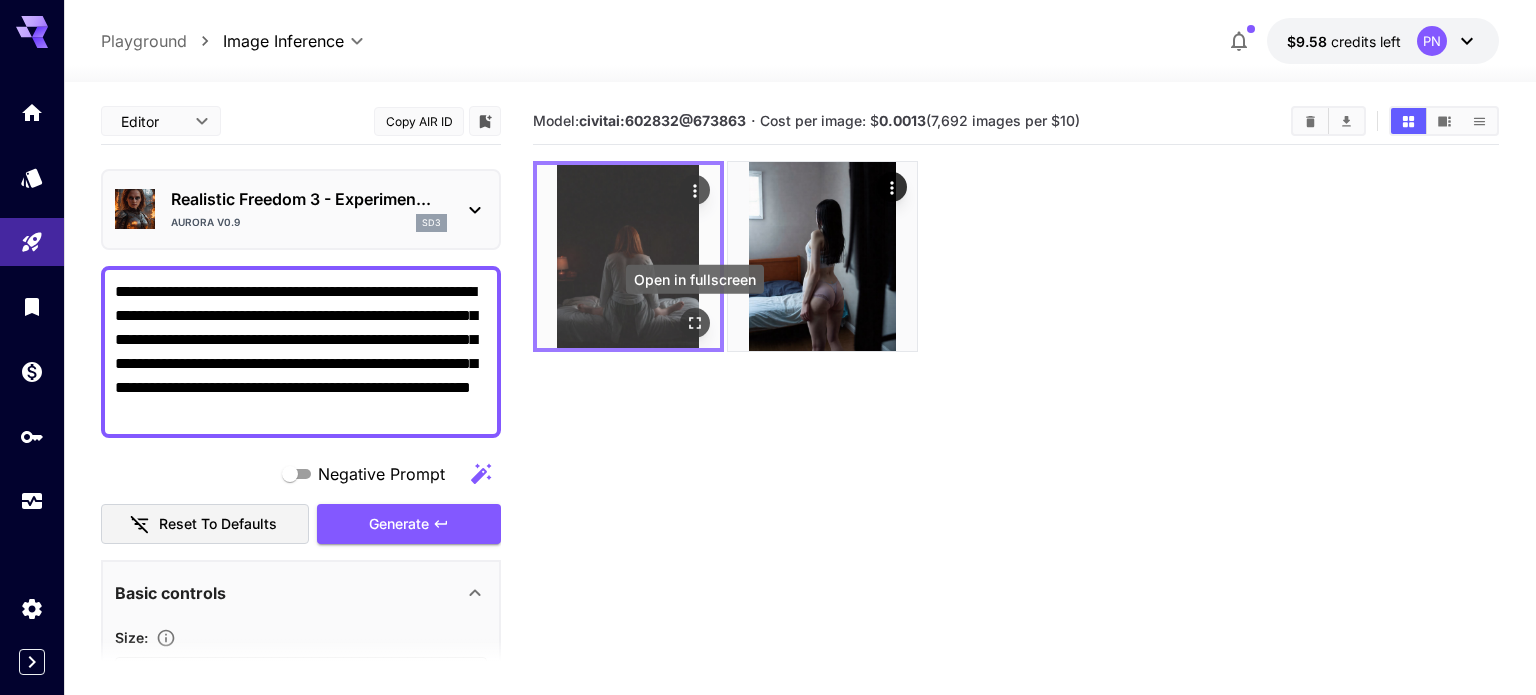 click 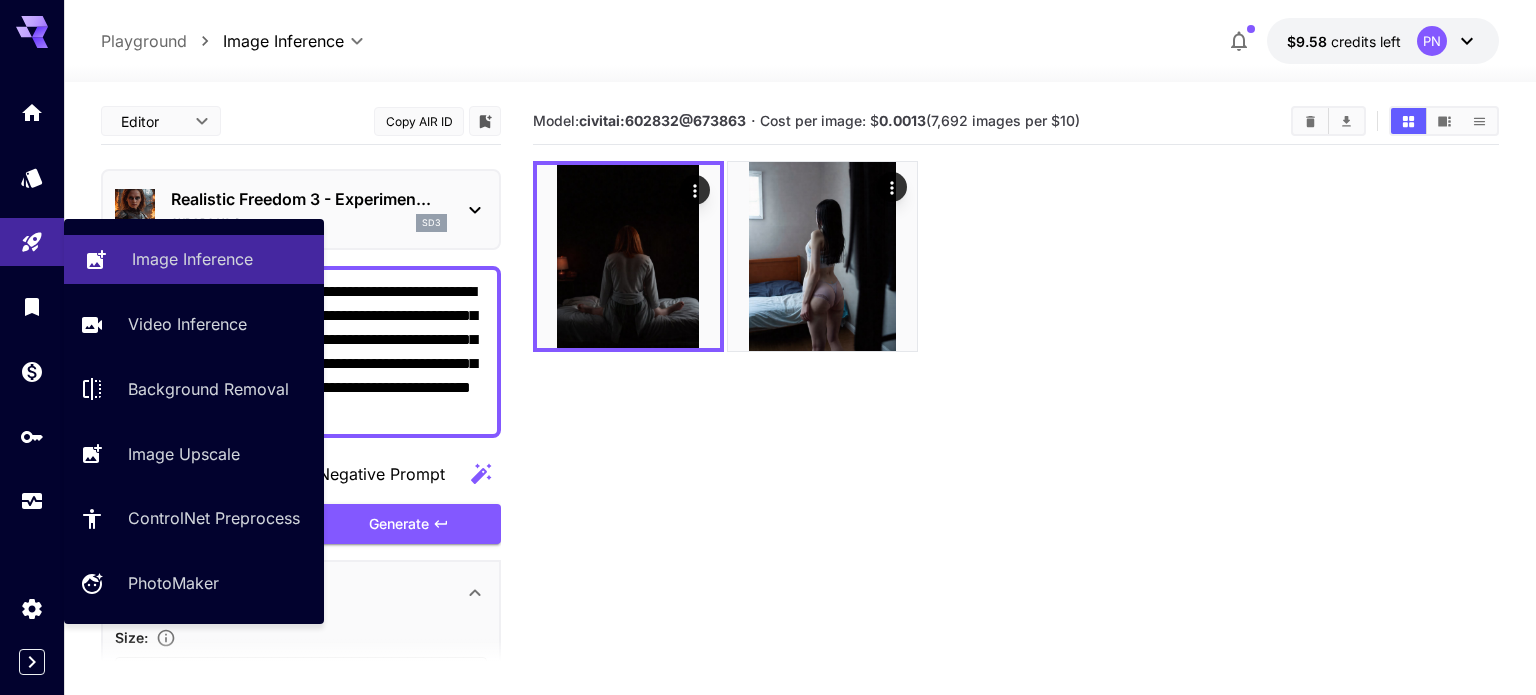 click on "Image Inference" at bounding box center (194, 259) 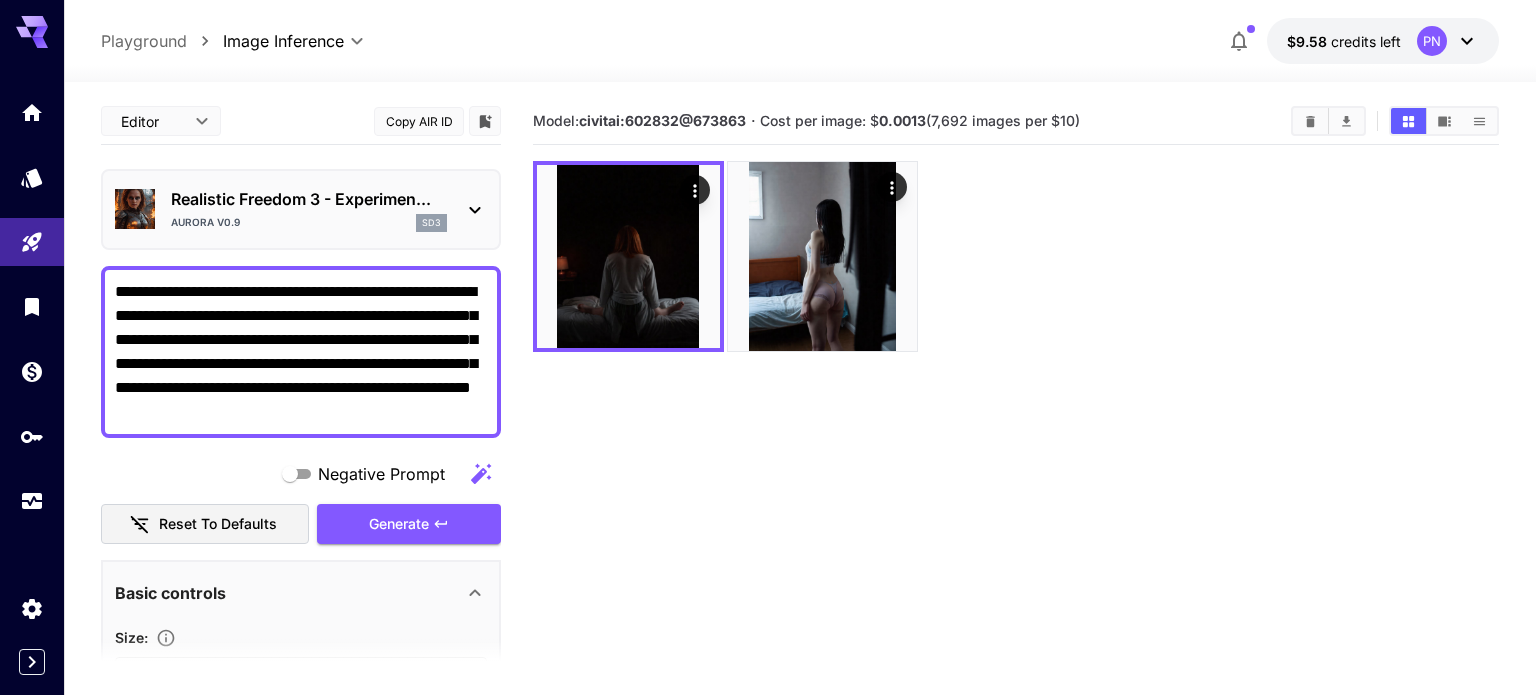 click on "**********" at bounding box center [301, 352] 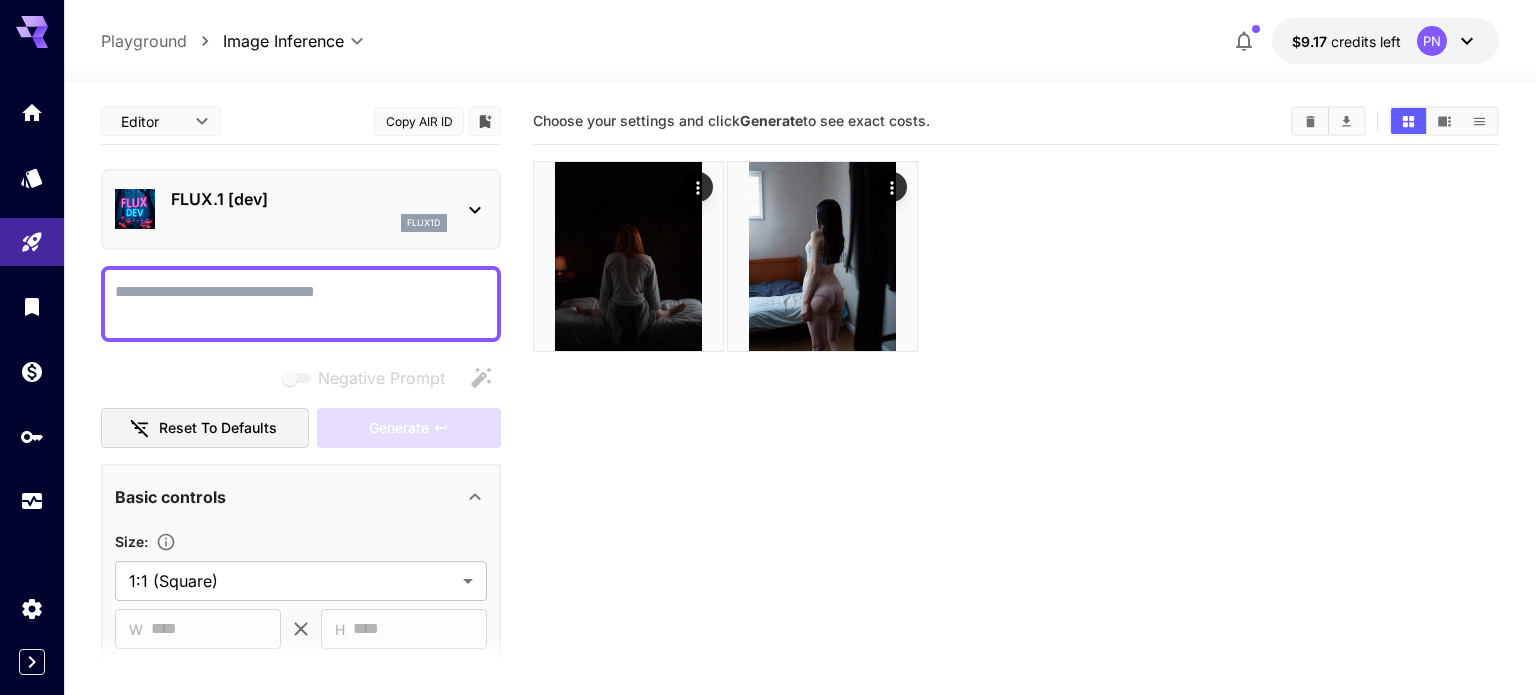 scroll, scrollTop: 0, scrollLeft: 0, axis: both 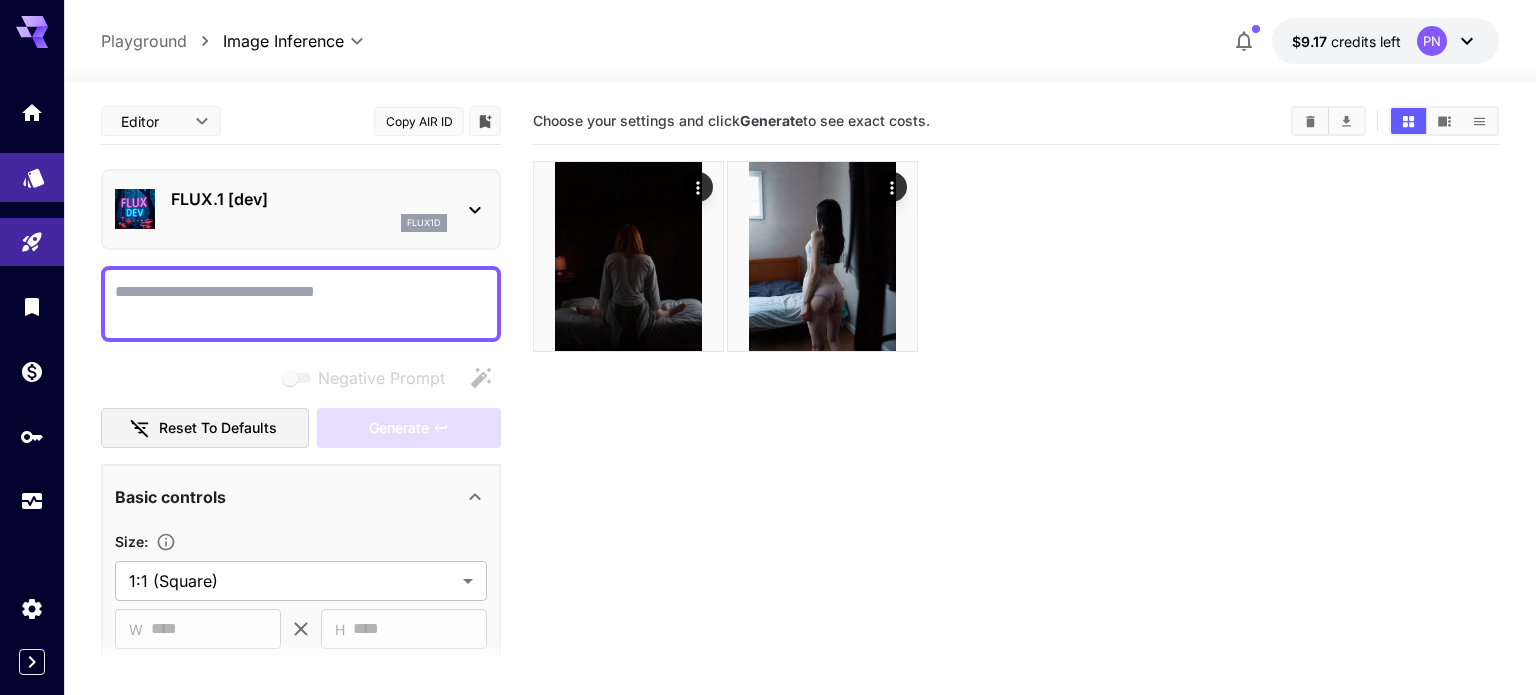 click at bounding box center (32, 177) 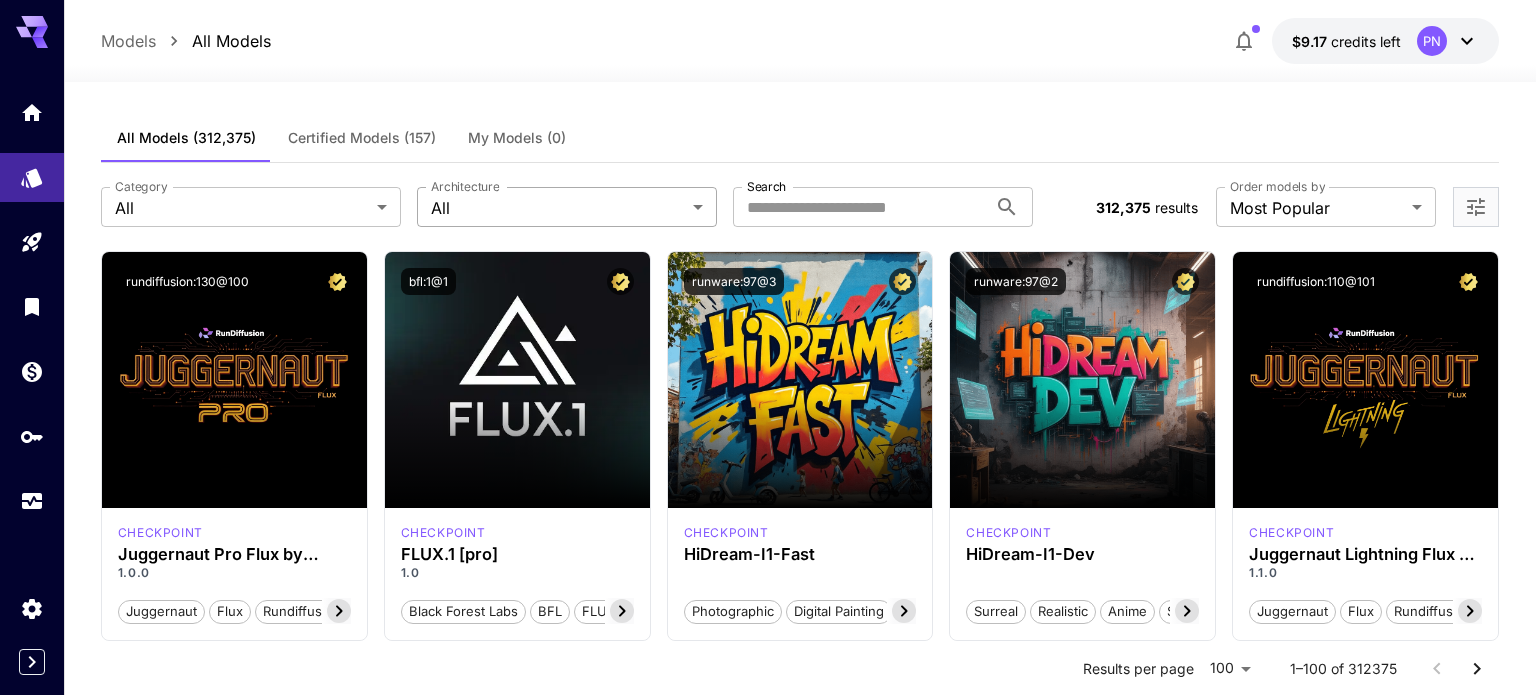 click on "**********" at bounding box center [768, 7513] 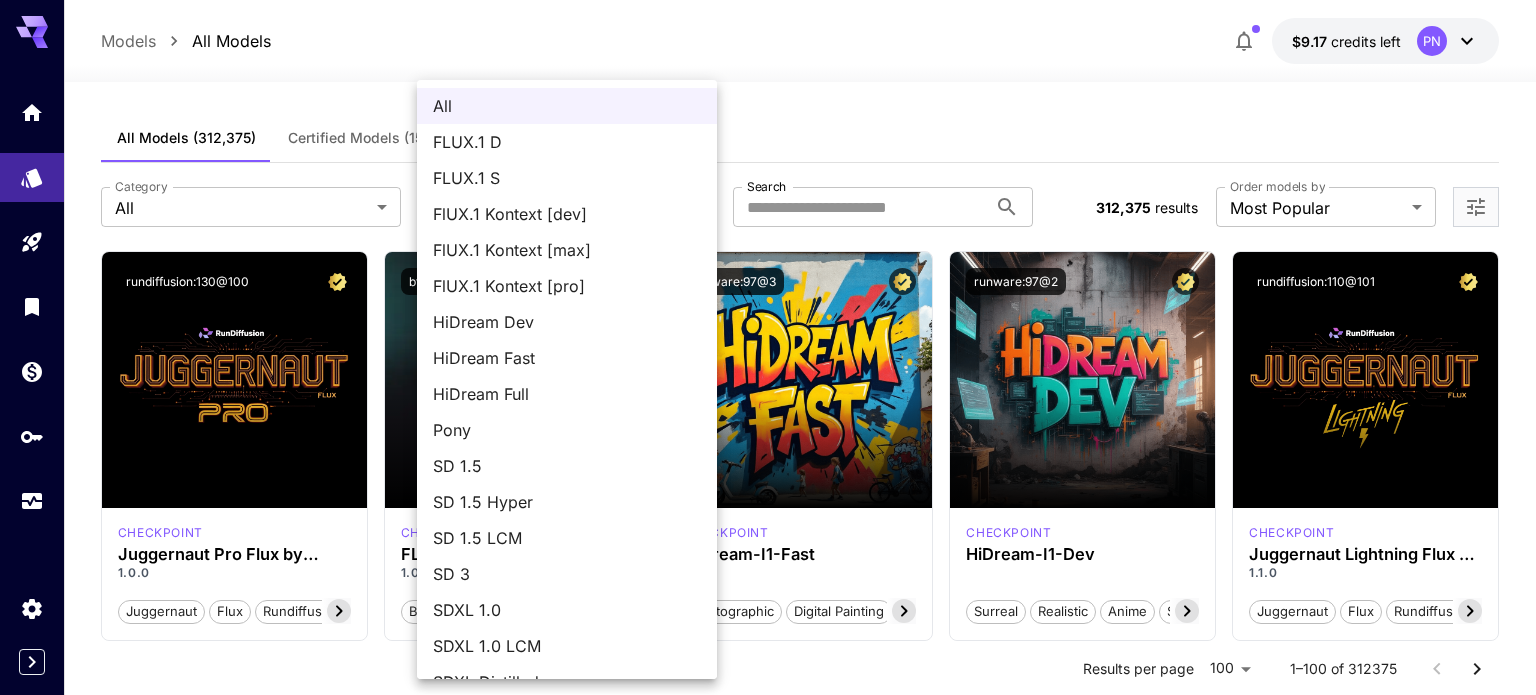 click on "FLUX.1 S" at bounding box center (567, 178) 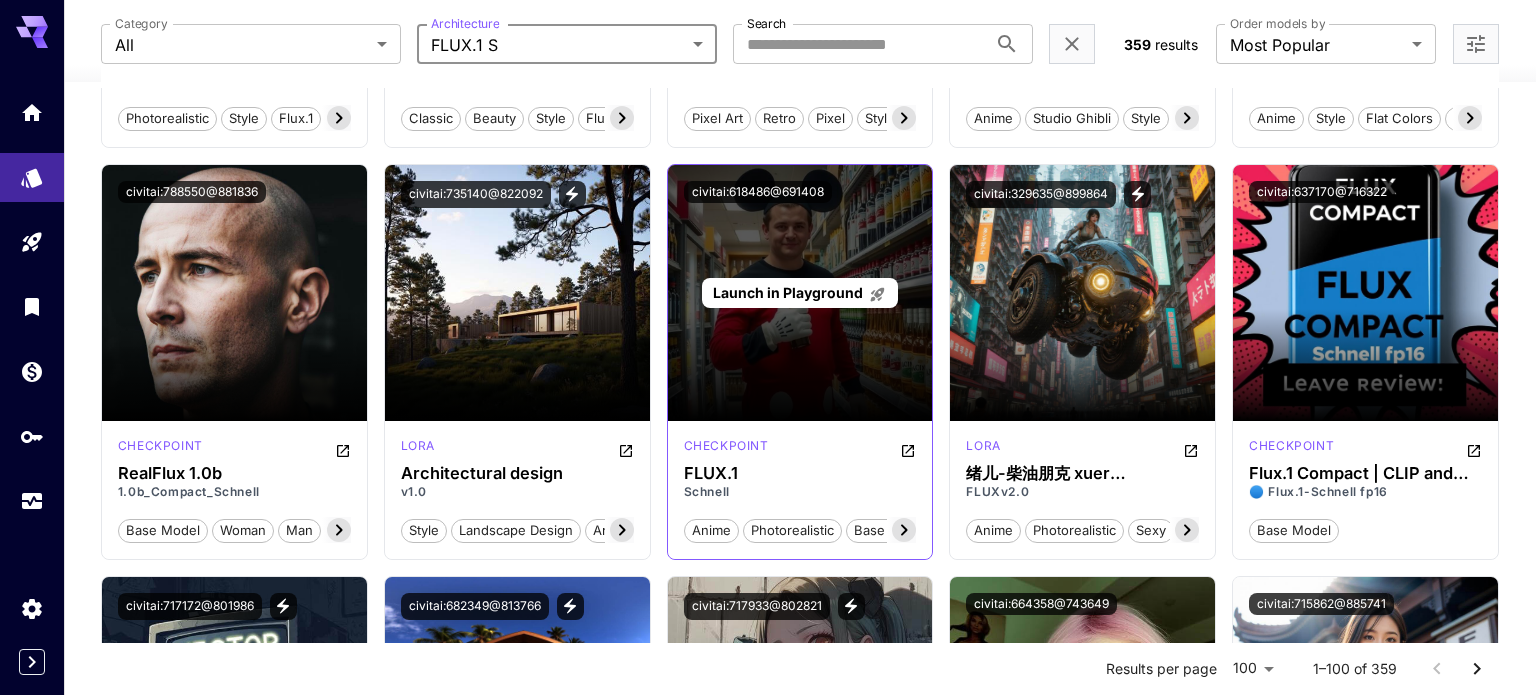 scroll, scrollTop: 0, scrollLeft: 0, axis: both 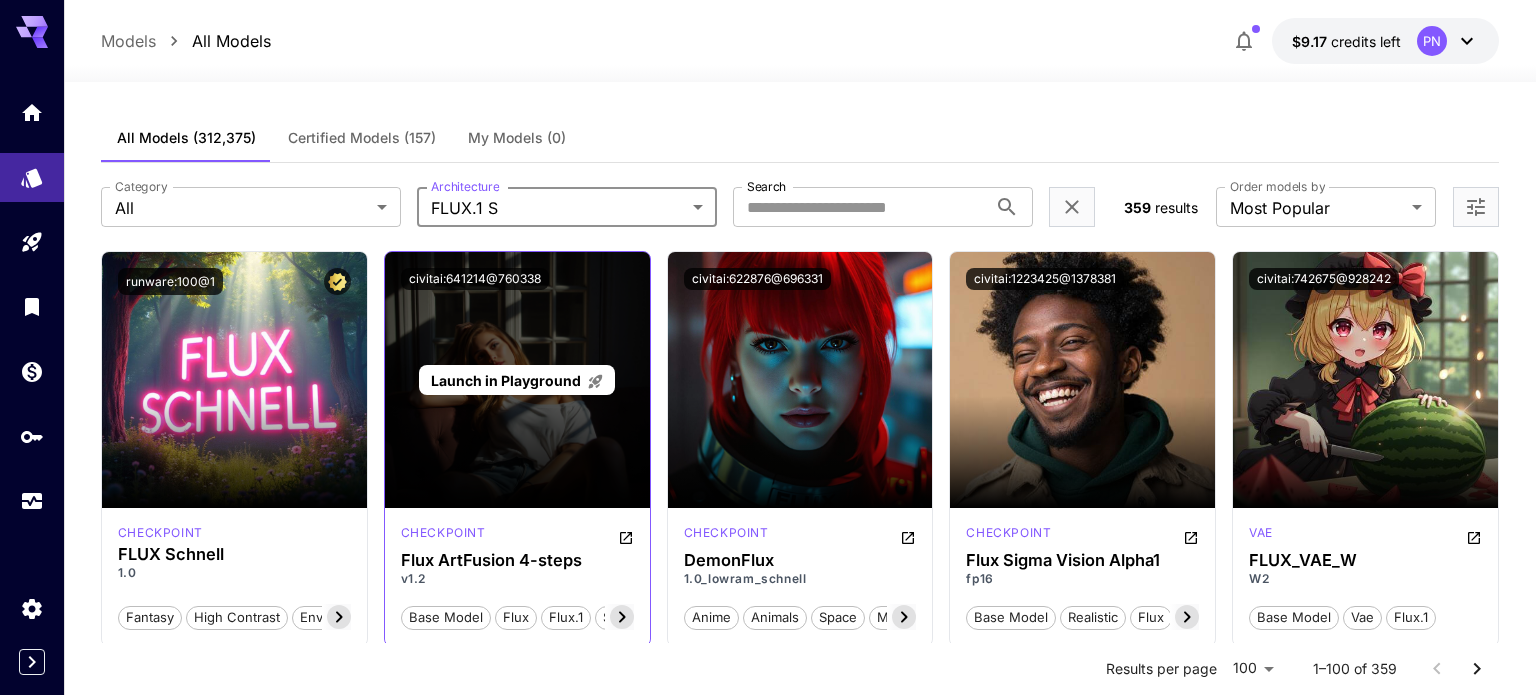 click on "Launch in Playground" at bounding box center (506, 380) 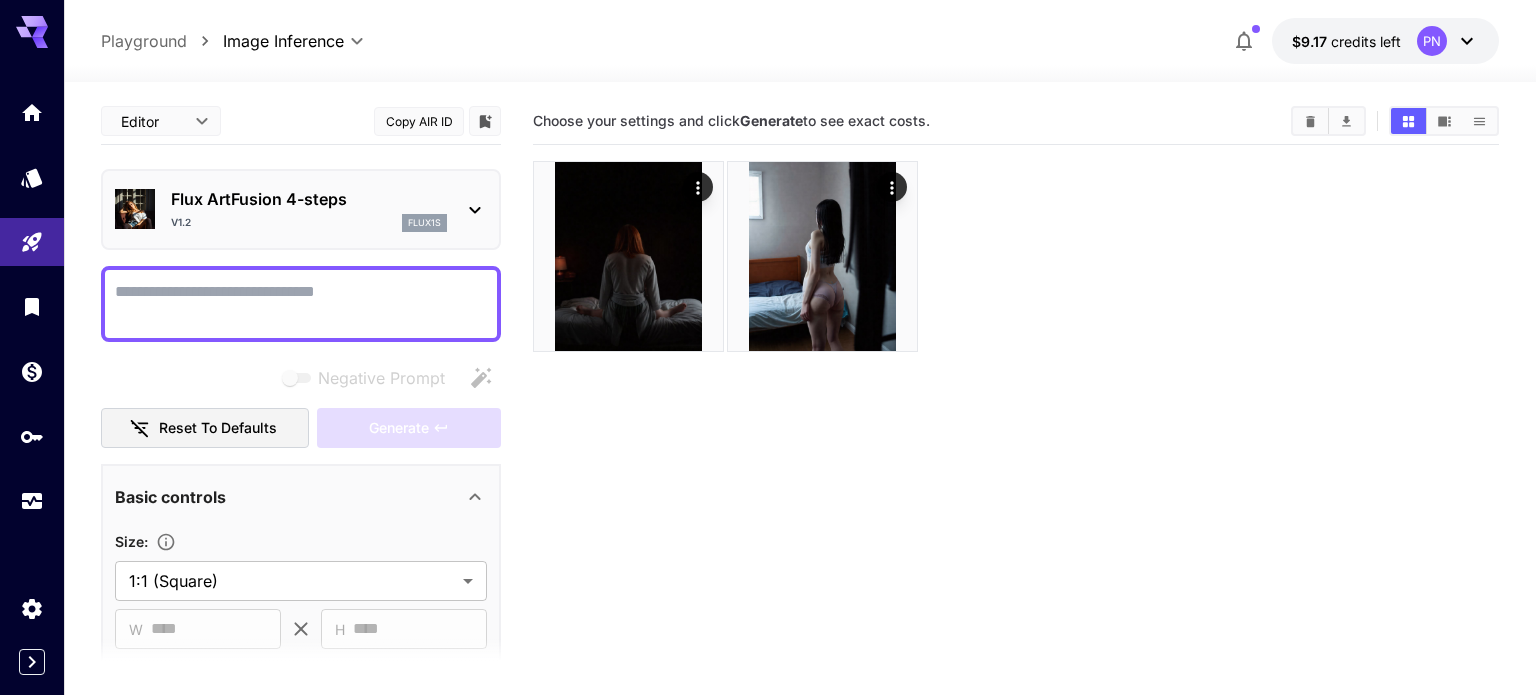click on "Negative Prompt" at bounding box center [301, 304] 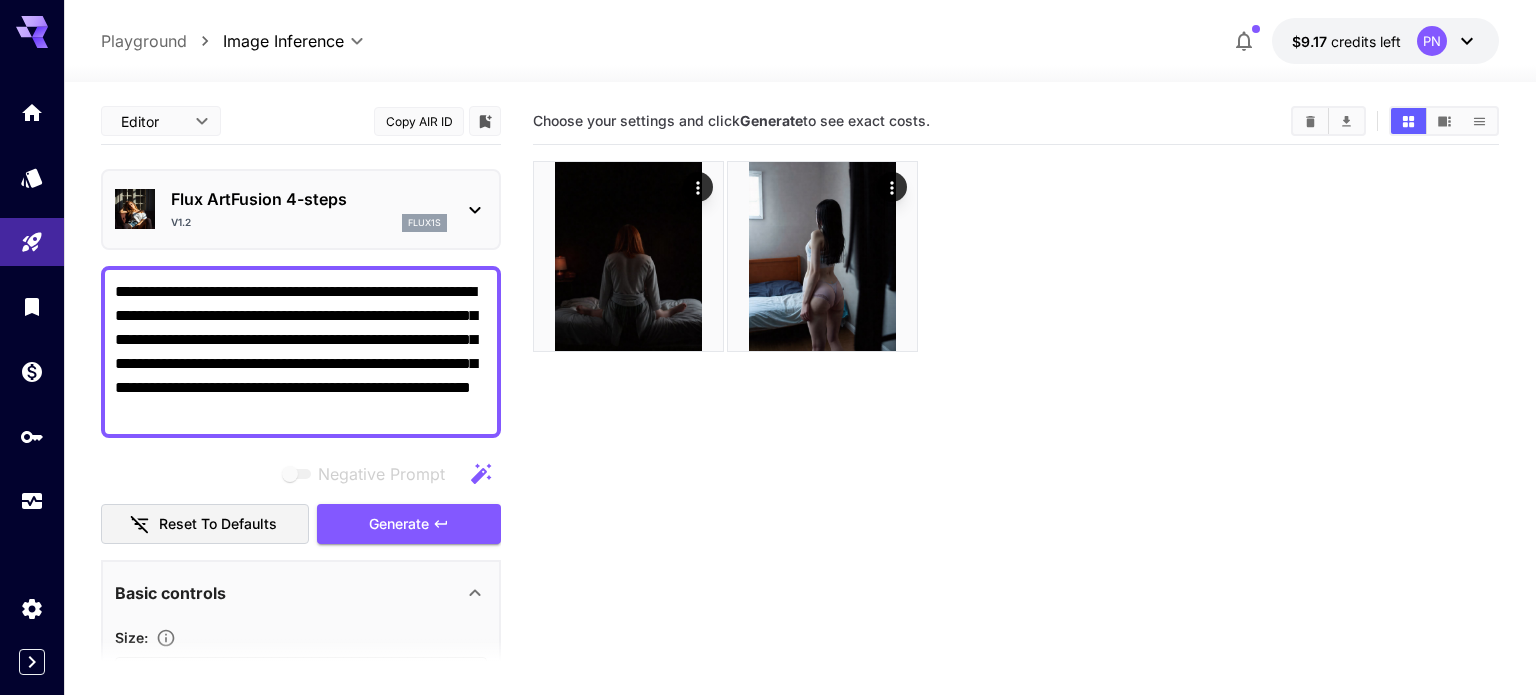 scroll, scrollTop: 158, scrollLeft: 0, axis: vertical 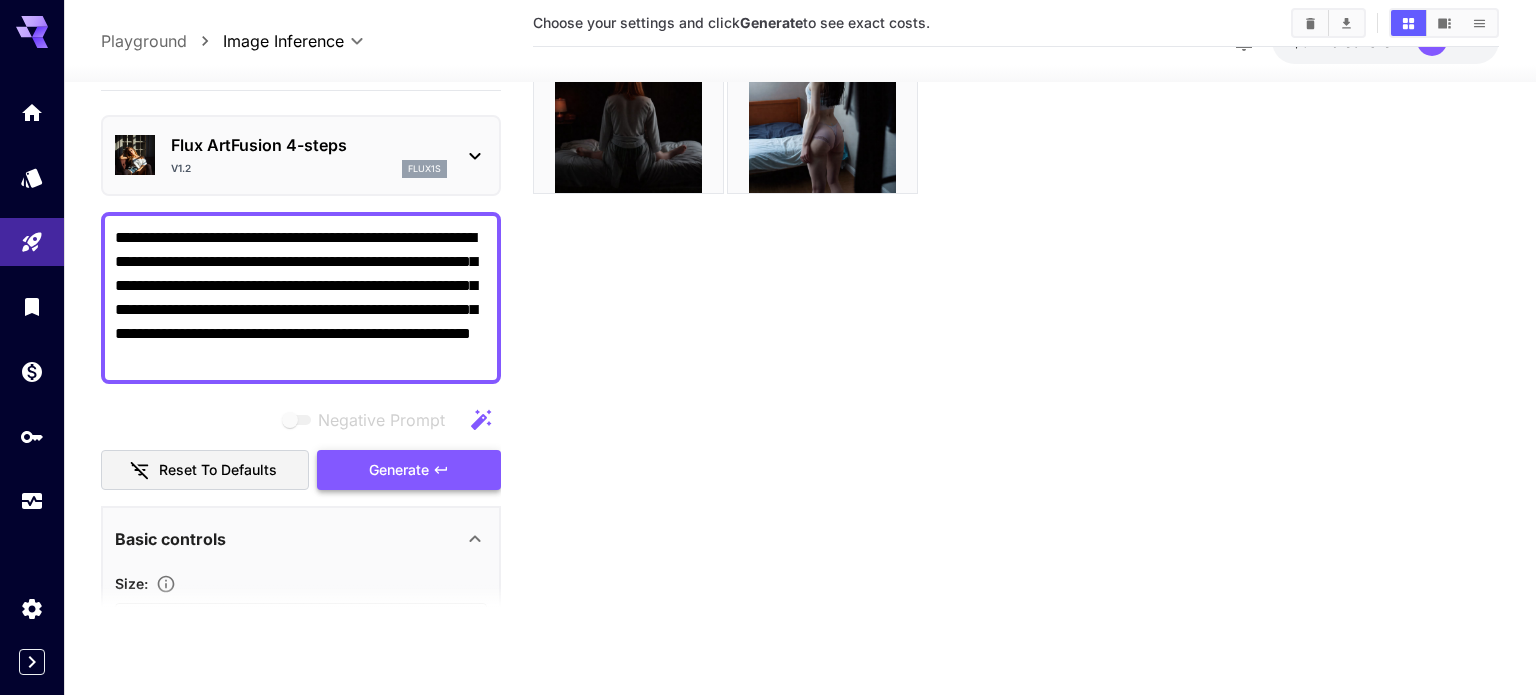 type on "**********" 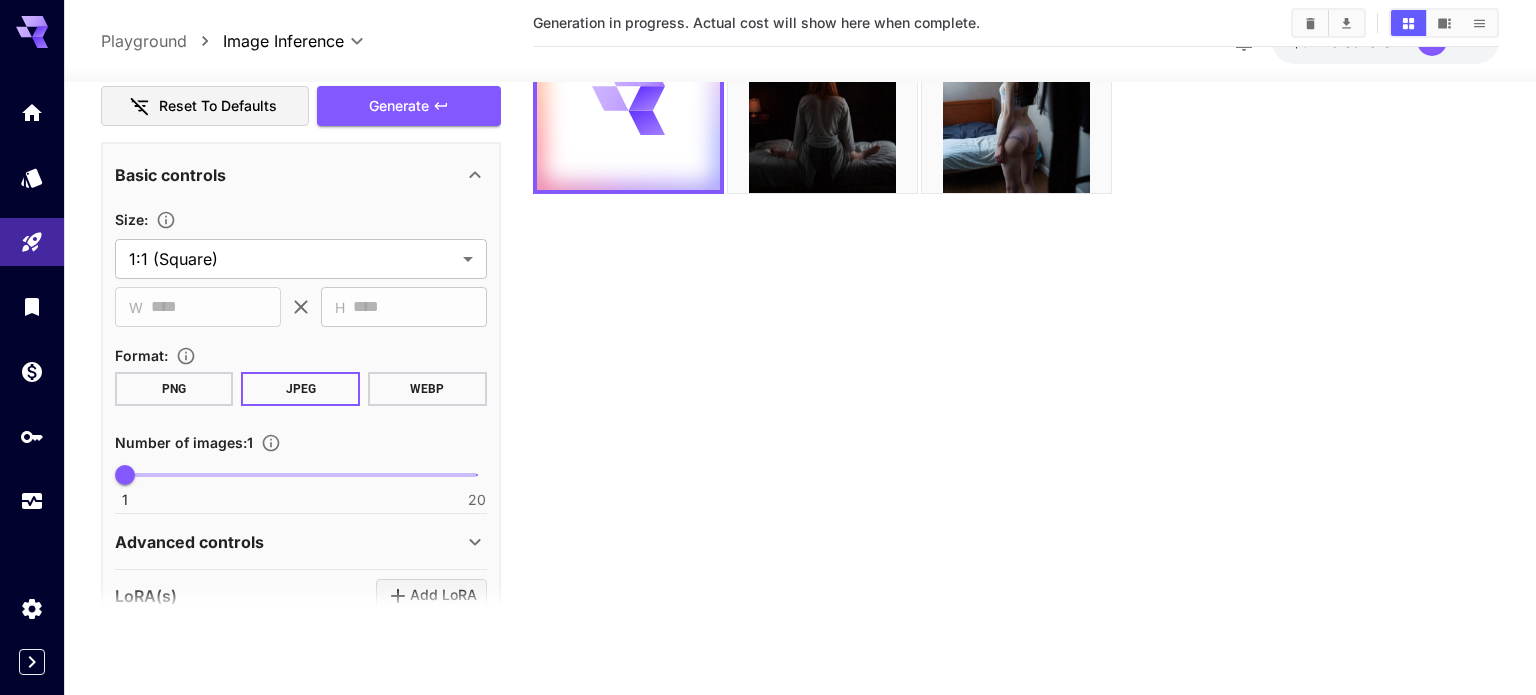scroll, scrollTop: 0, scrollLeft: 0, axis: both 